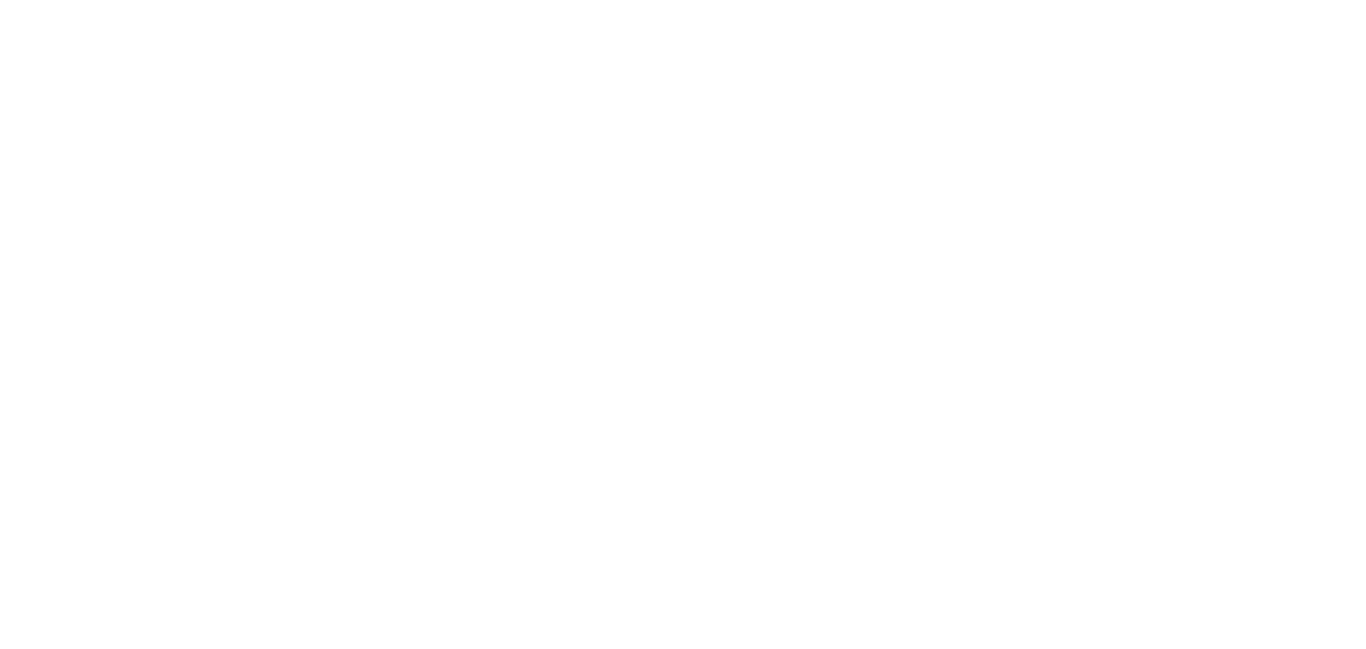 scroll, scrollTop: 0, scrollLeft: 0, axis: both 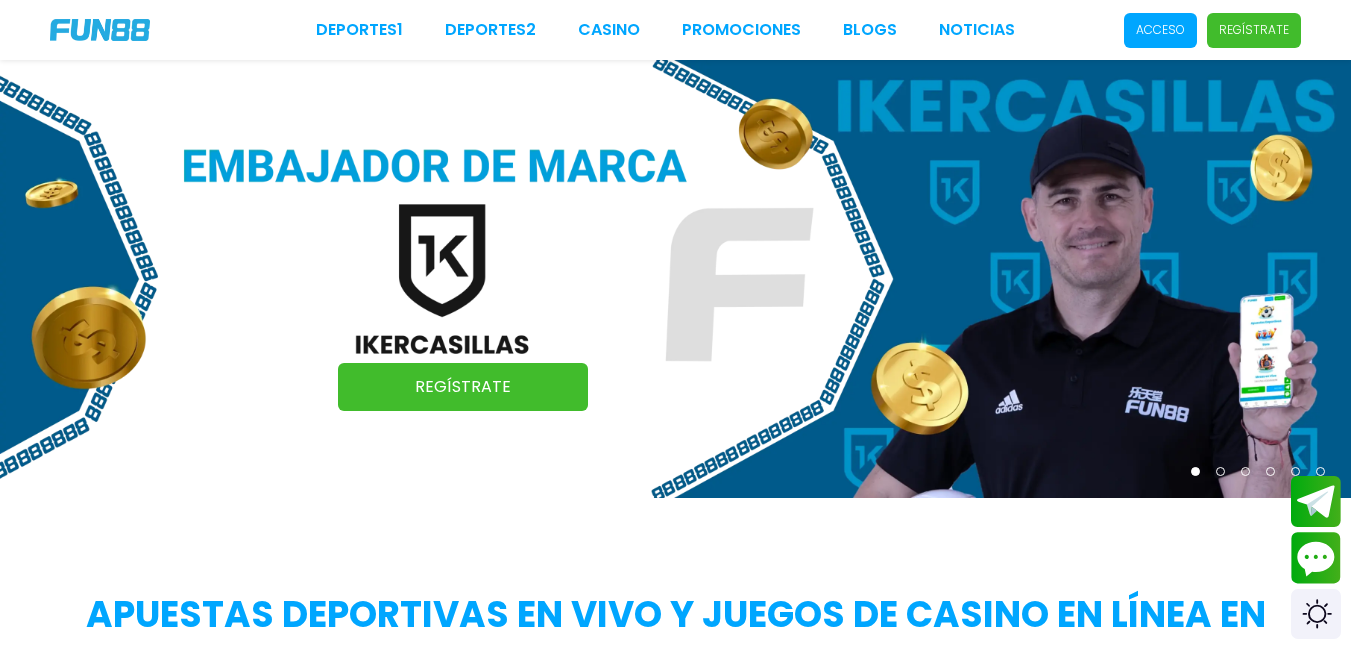 click on "Regístrate" at bounding box center [463, 387] 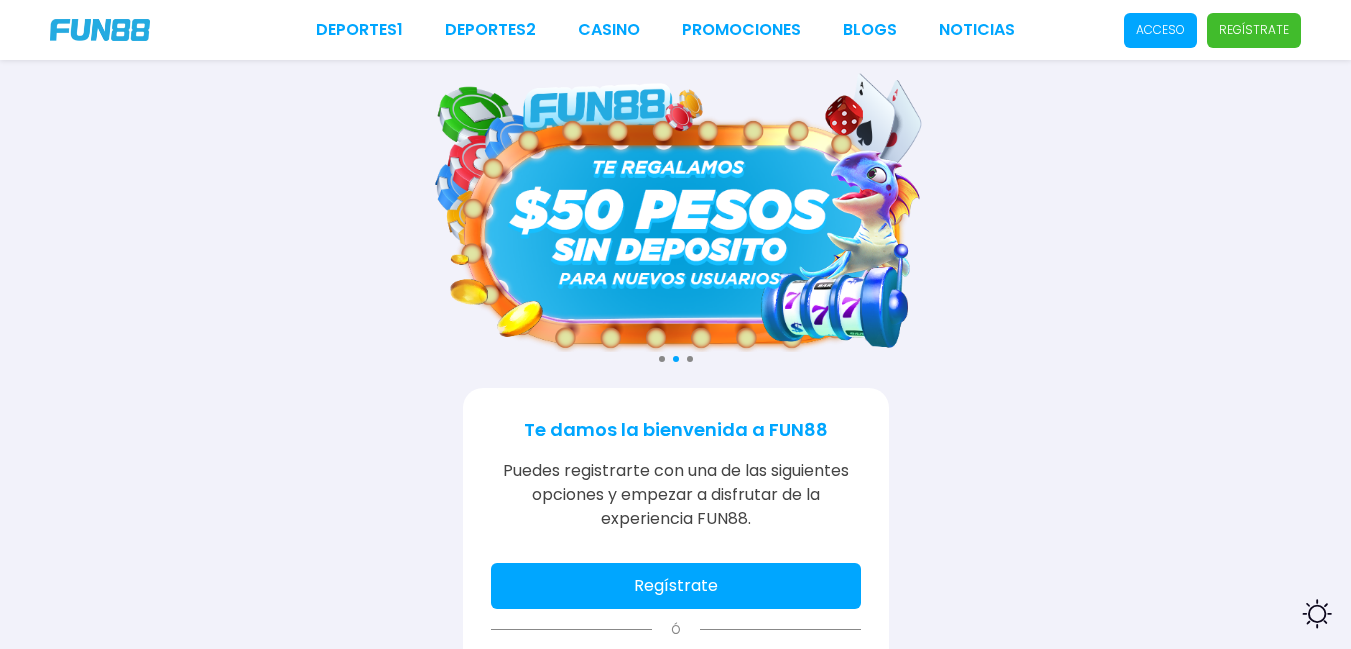 click on "Regístrate" at bounding box center (676, 586) 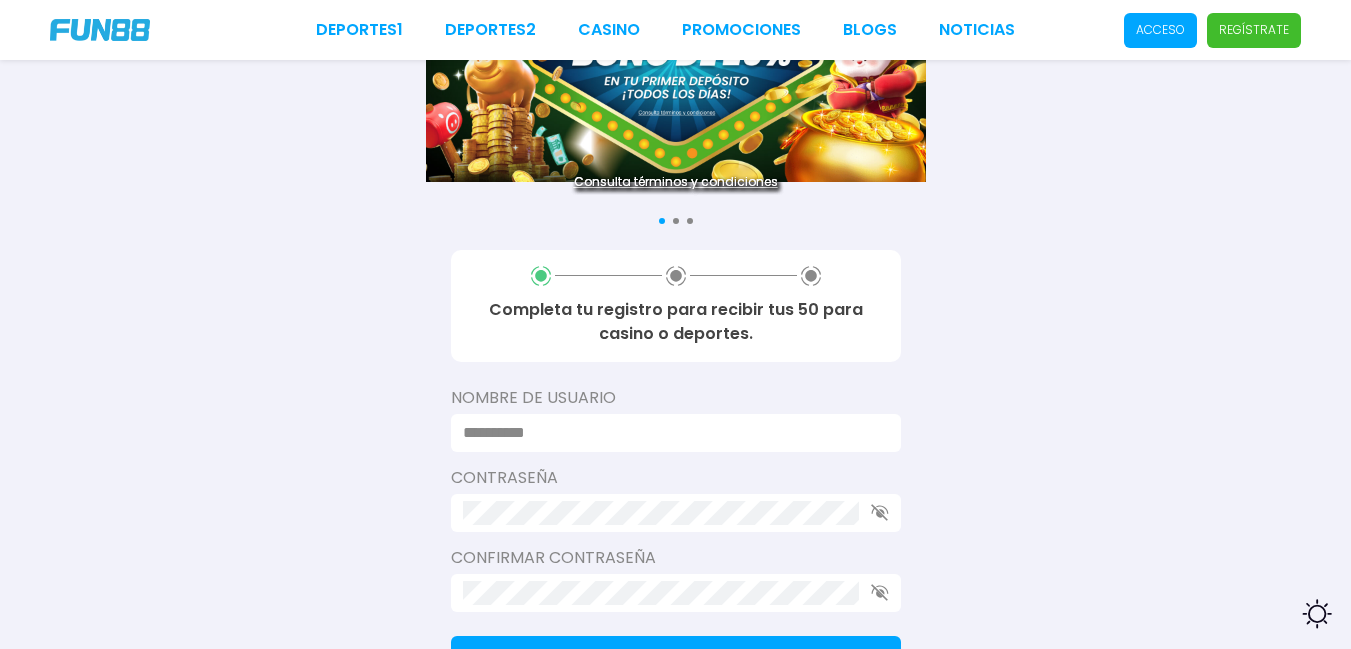 scroll, scrollTop: 221, scrollLeft: 0, axis: vertical 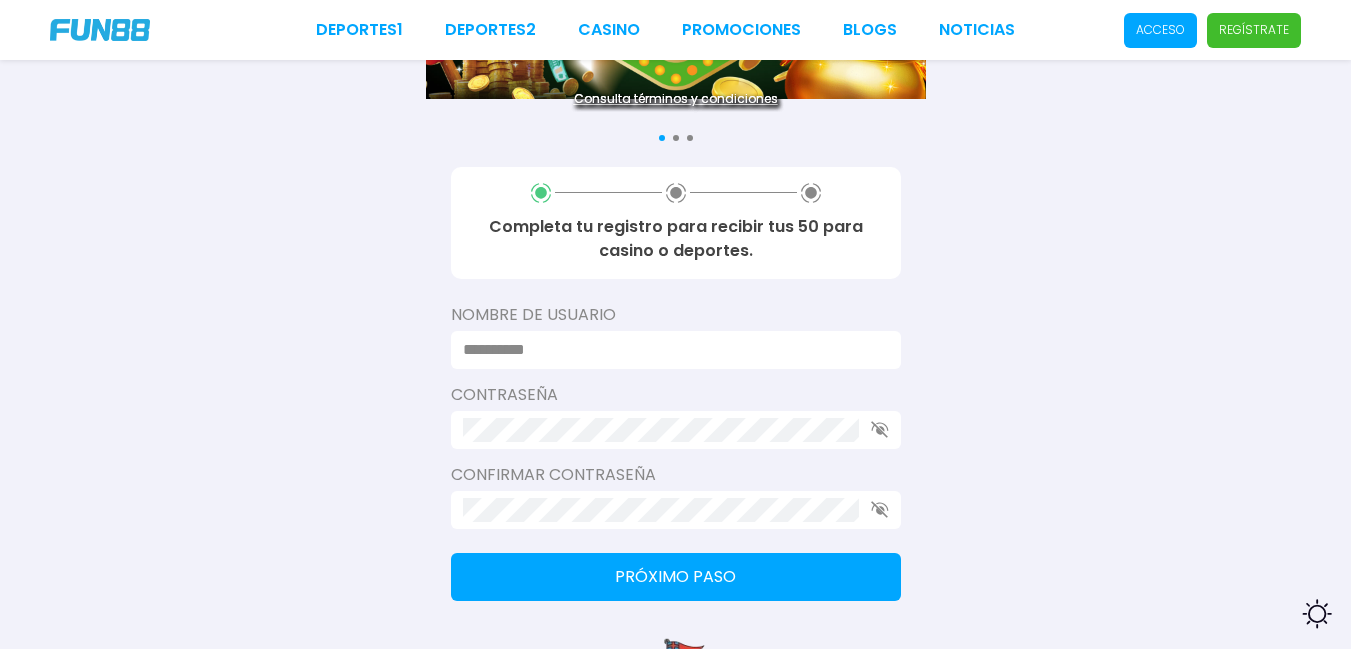 drag, startPoint x: 567, startPoint y: 339, endPoint x: 581, endPoint y: 362, distance: 26.925823 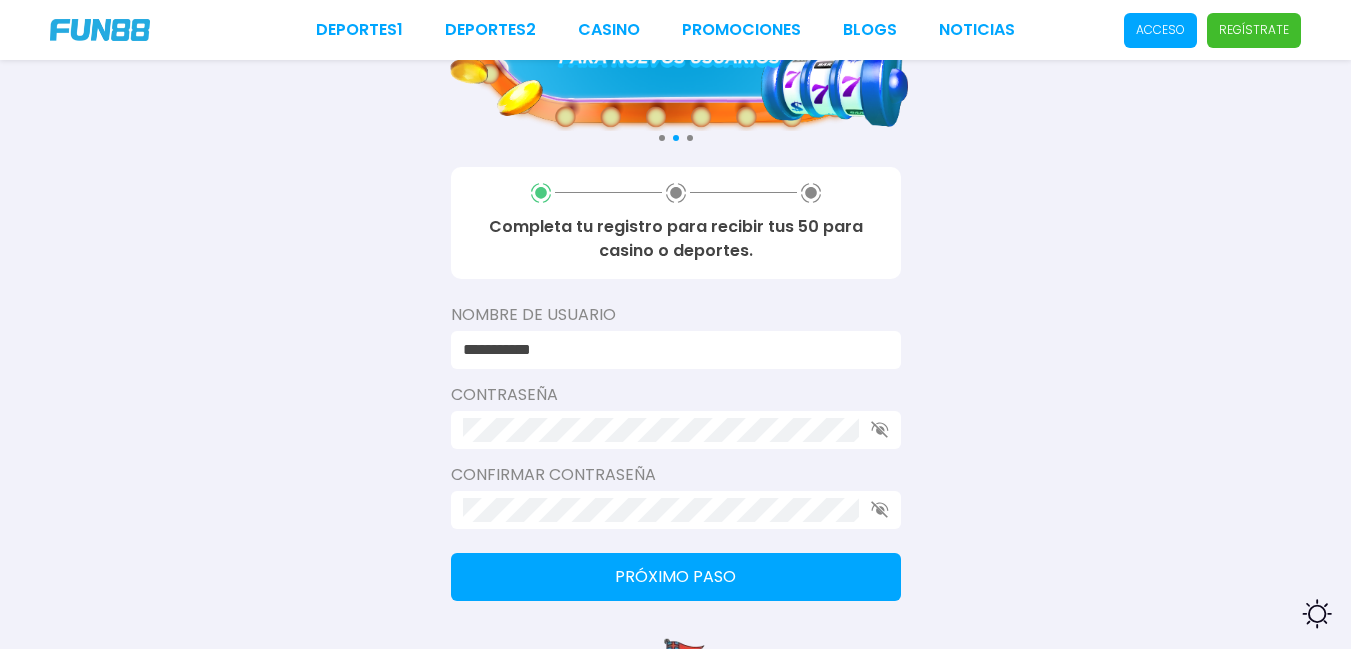 type on "**********" 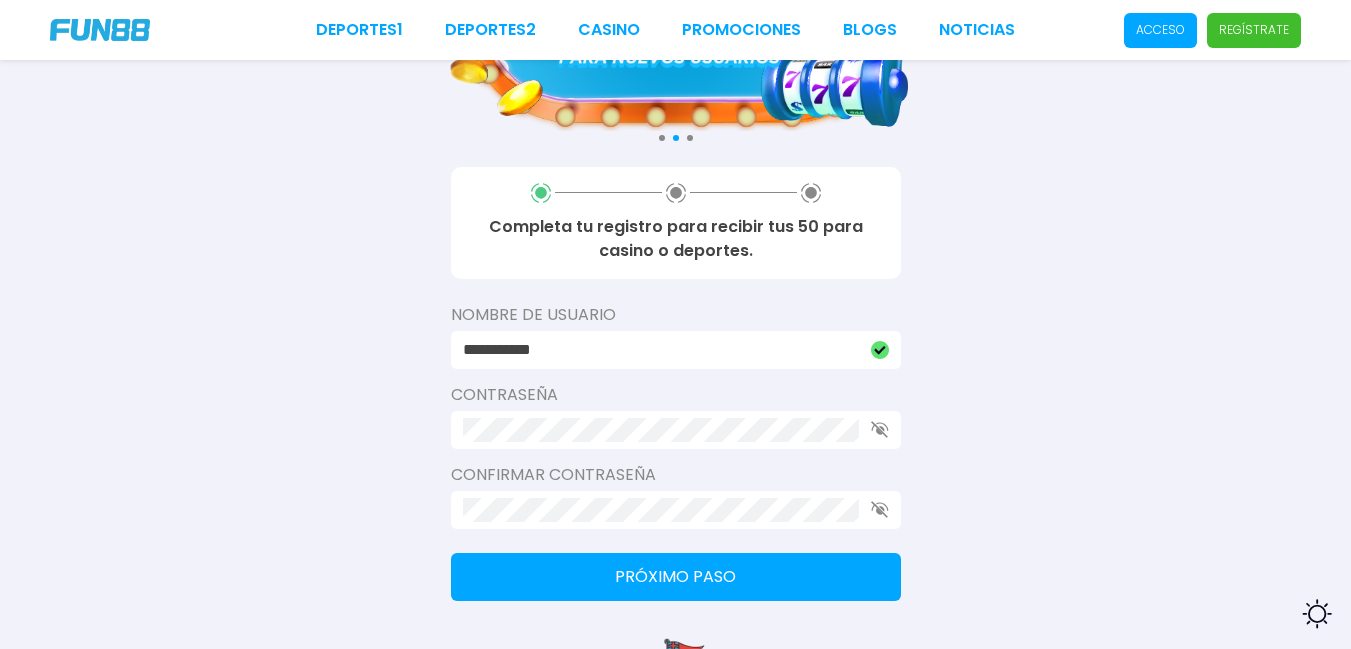 type 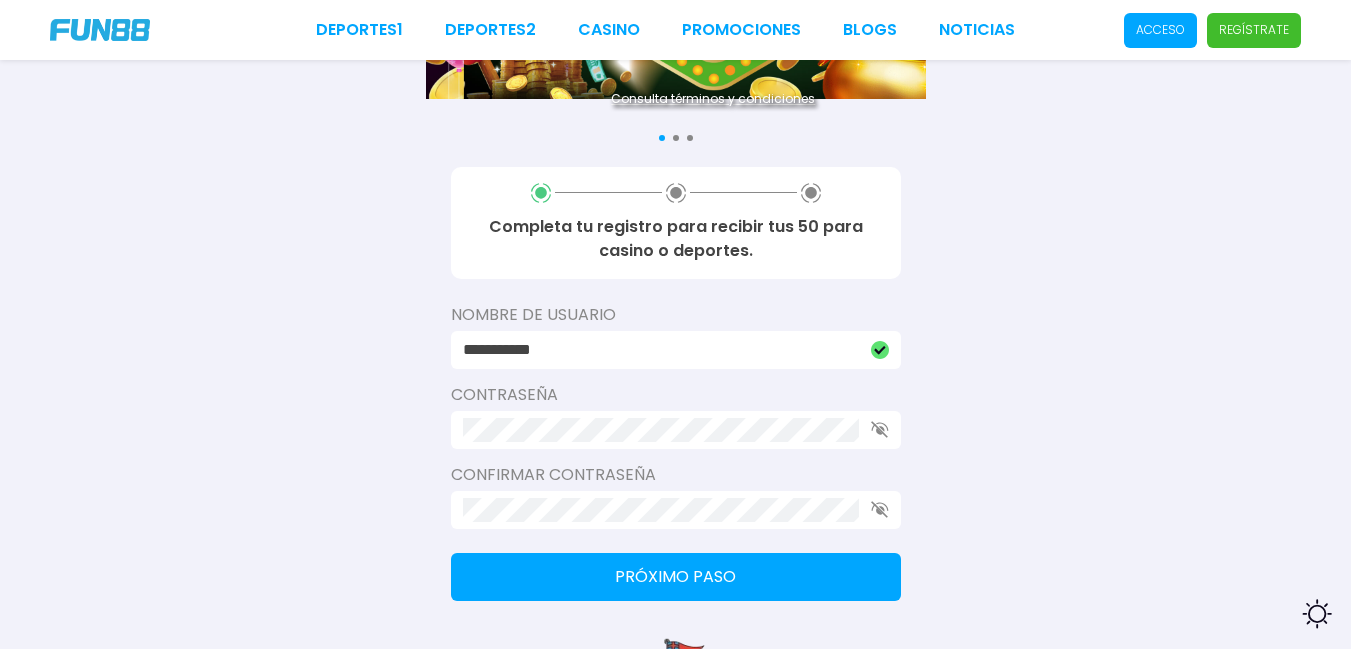 click on "Próximo paso" at bounding box center (676, 577) 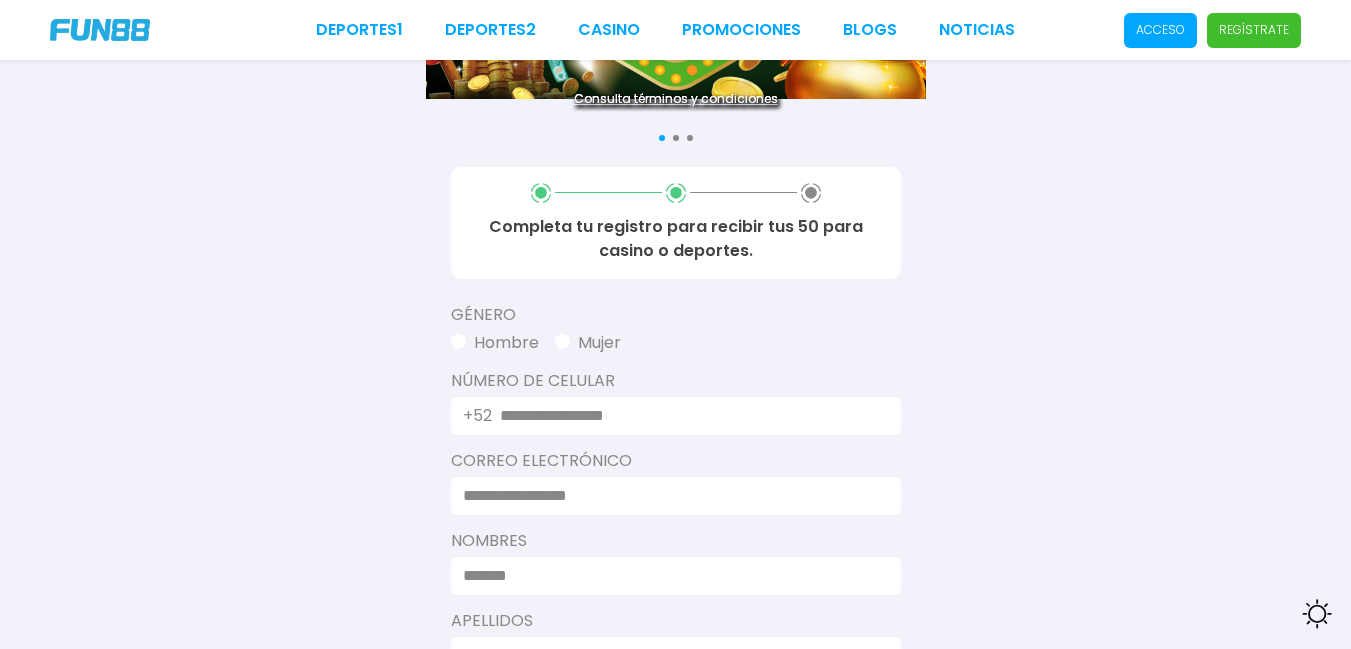 click at bounding box center [562, 341] 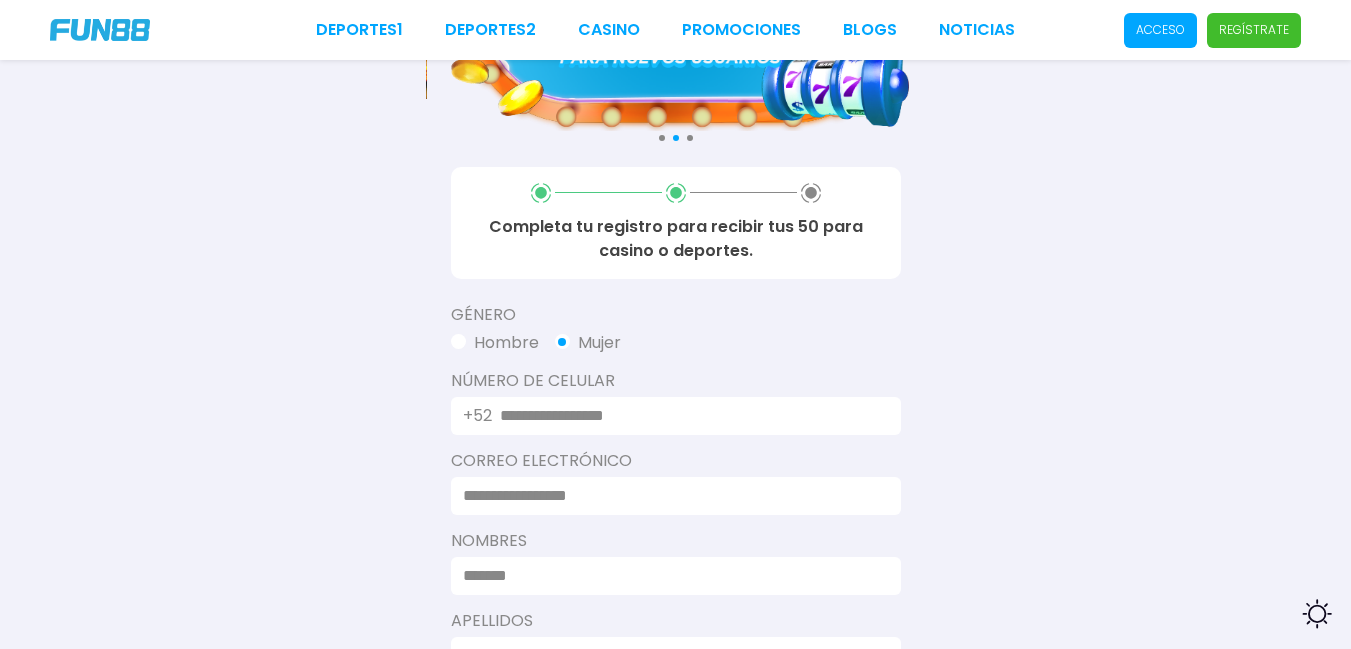 click at bounding box center [688, 416] 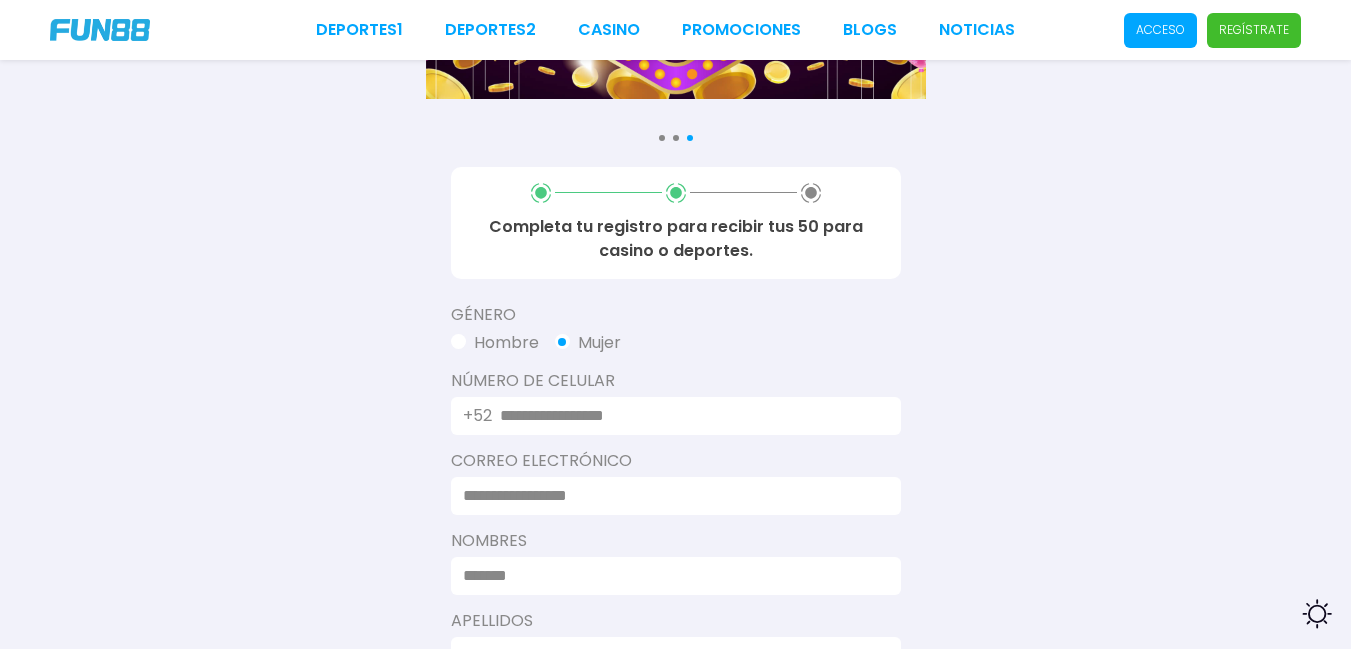 type on "**********" 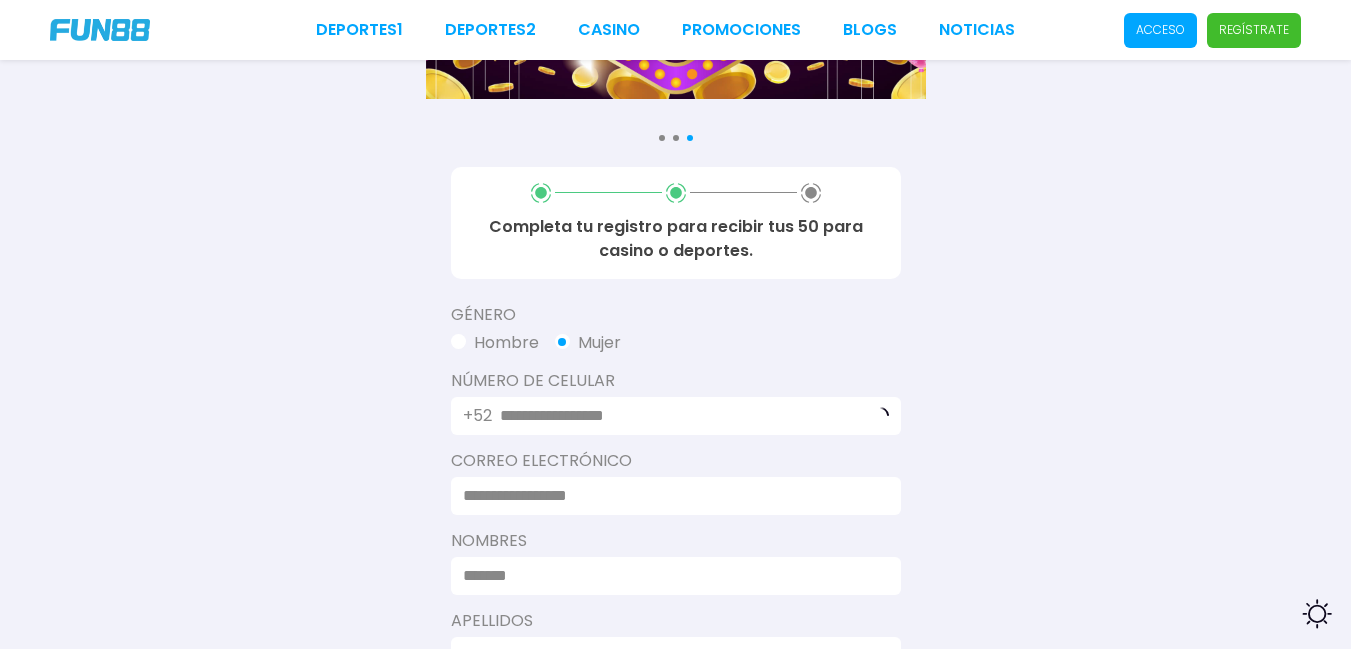click at bounding box center [670, 496] 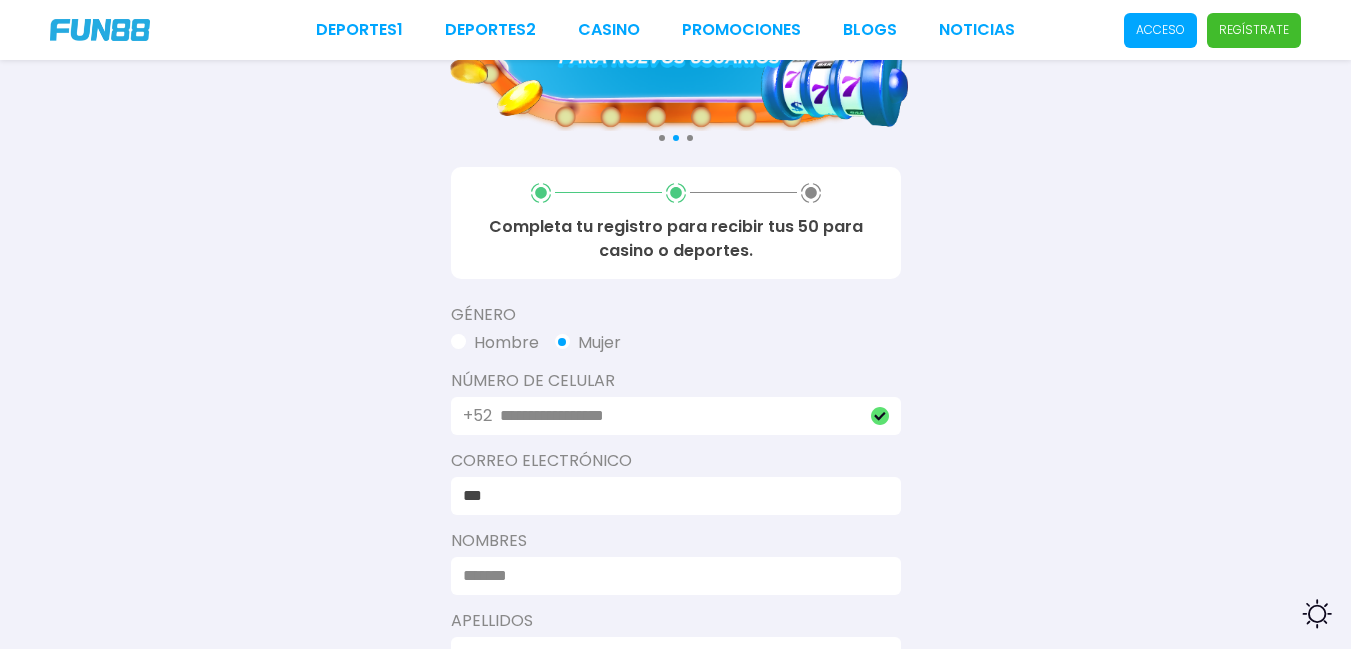 type on "**********" 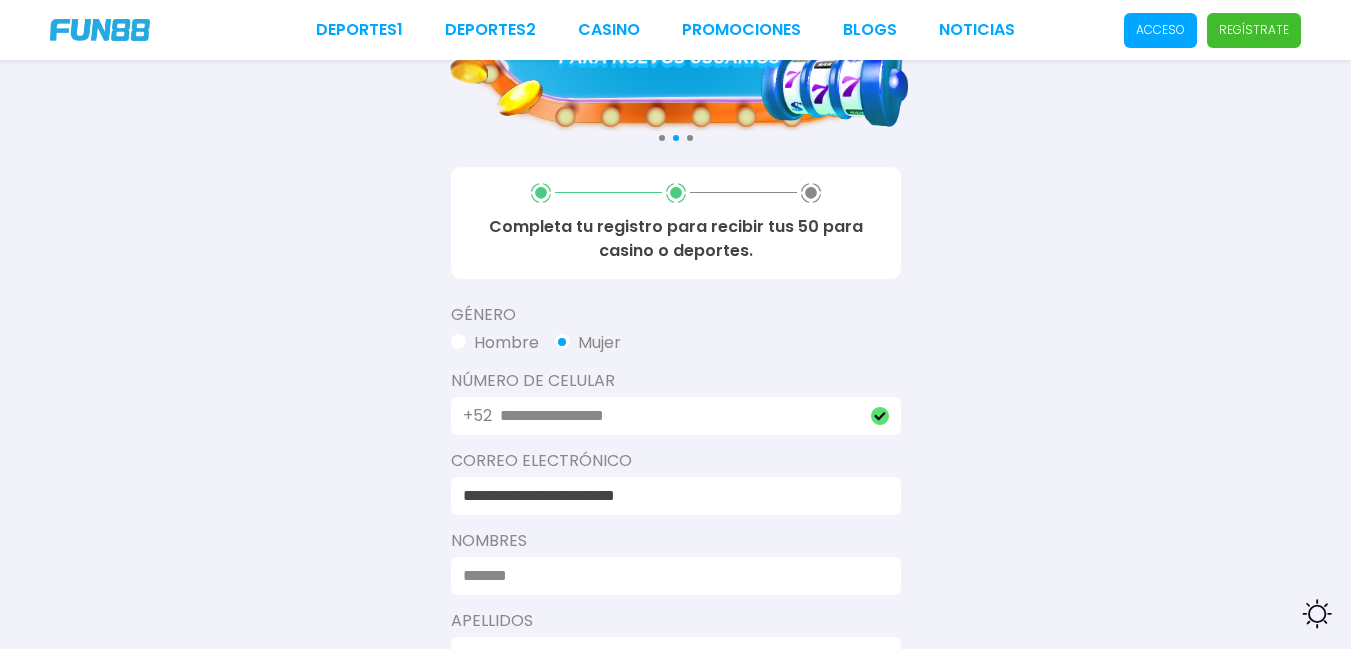 click at bounding box center (670, 576) 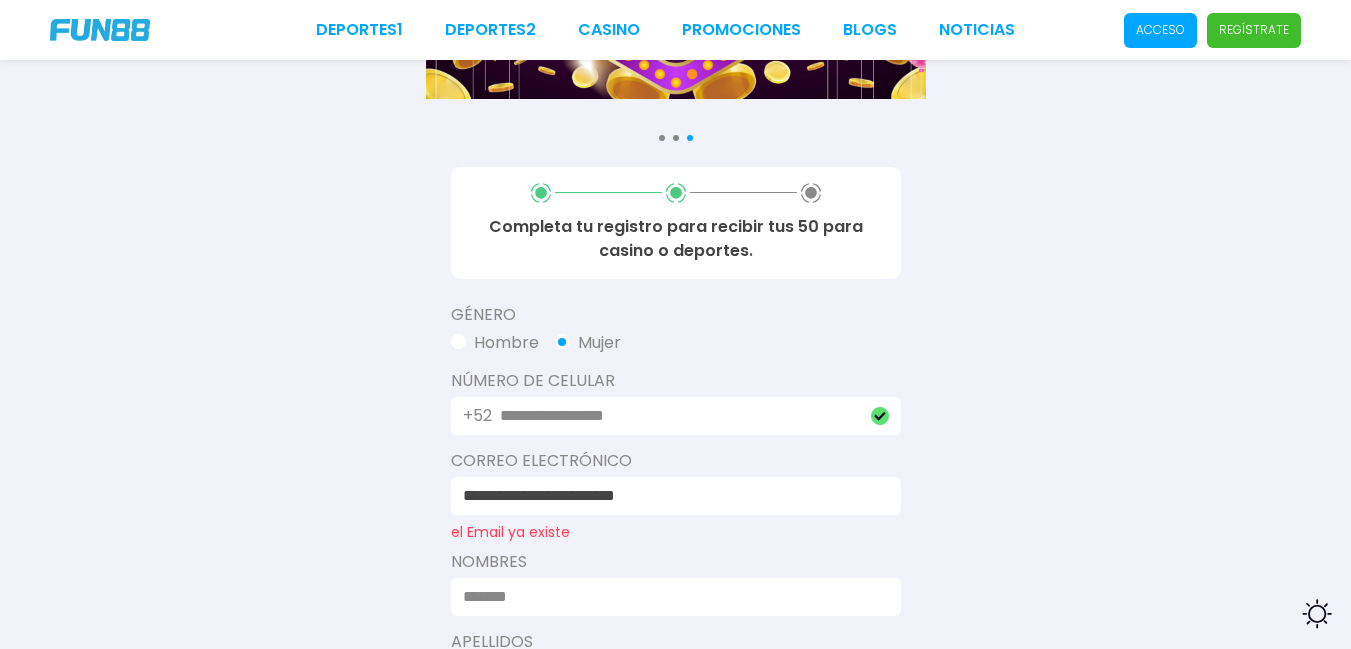 click on "**********" at bounding box center (670, 496) 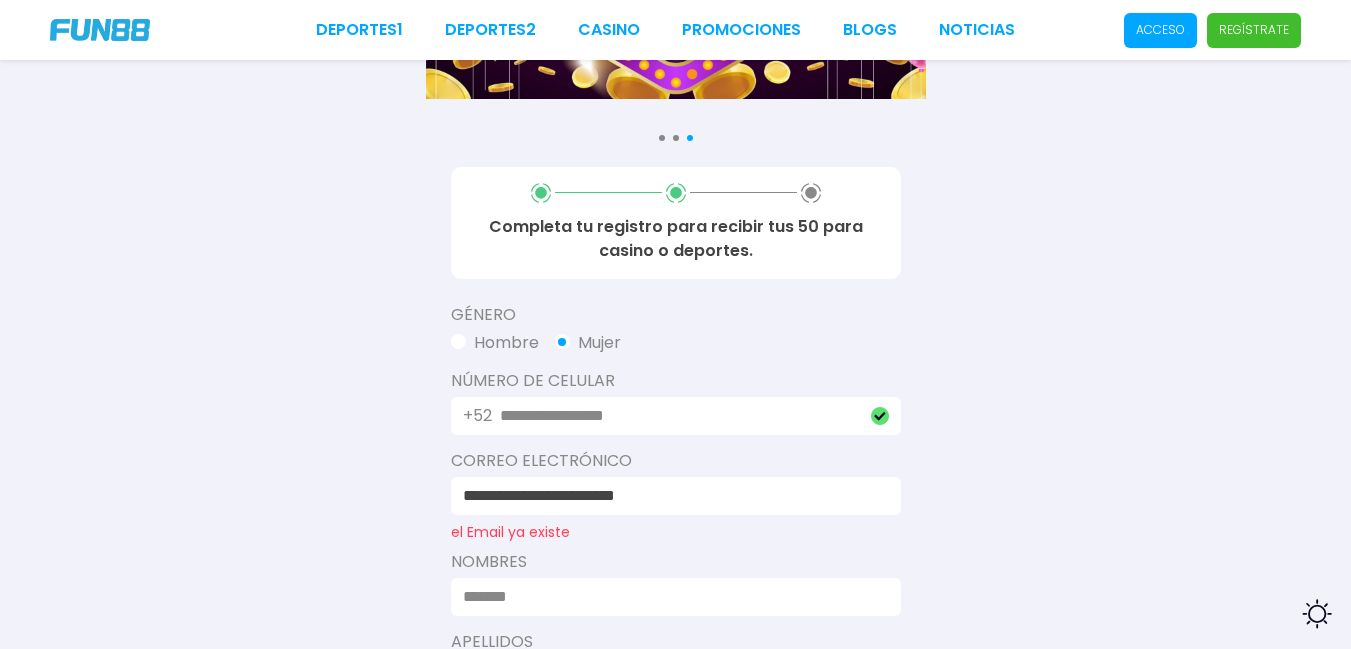 drag, startPoint x: 728, startPoint y: 490, endPoint x: 467, endPoint y: 513, distance: 262.01144 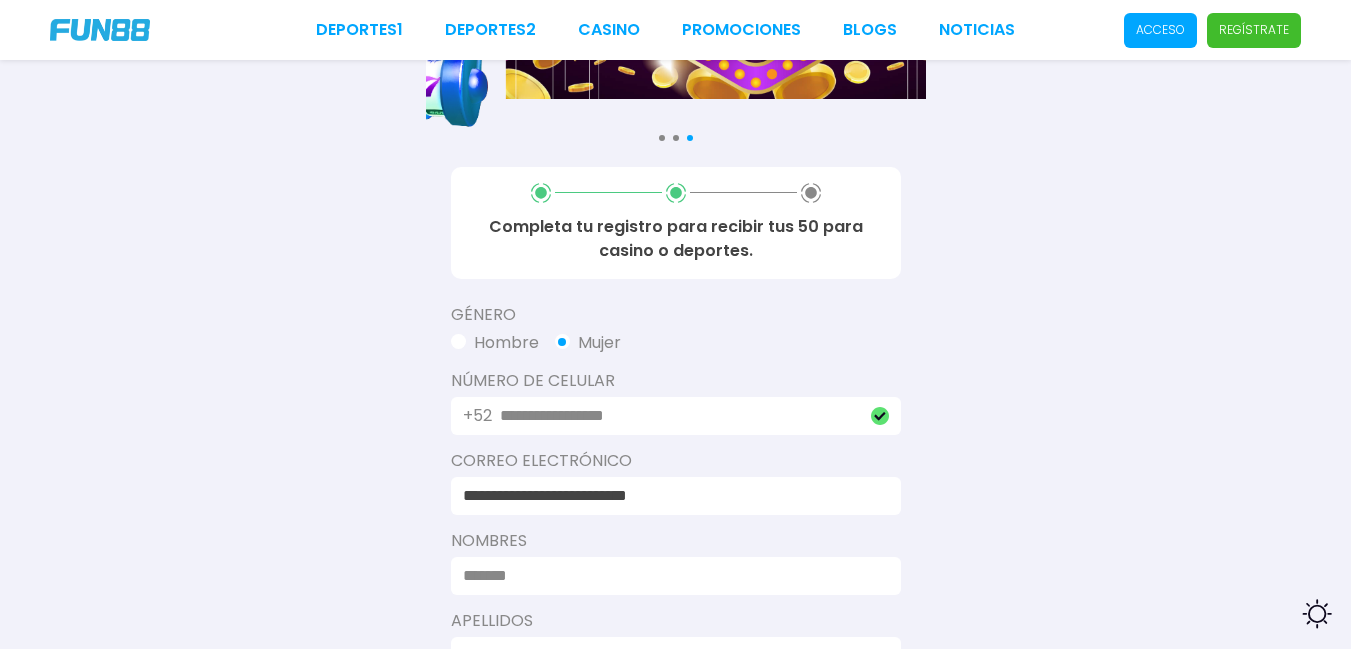 type on "**********" 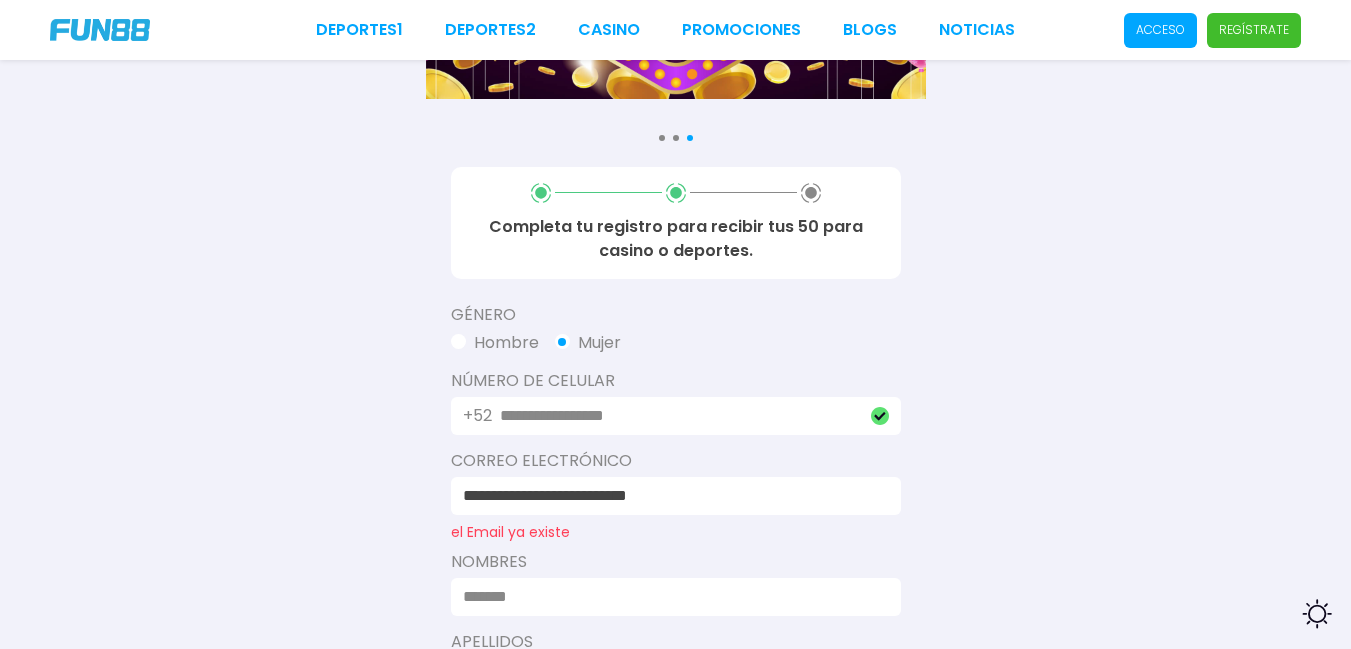 drag, startPoint x: 772, startPoint y: 499, endPoint x: 218, endPoint y: 519, distance: 554.3609 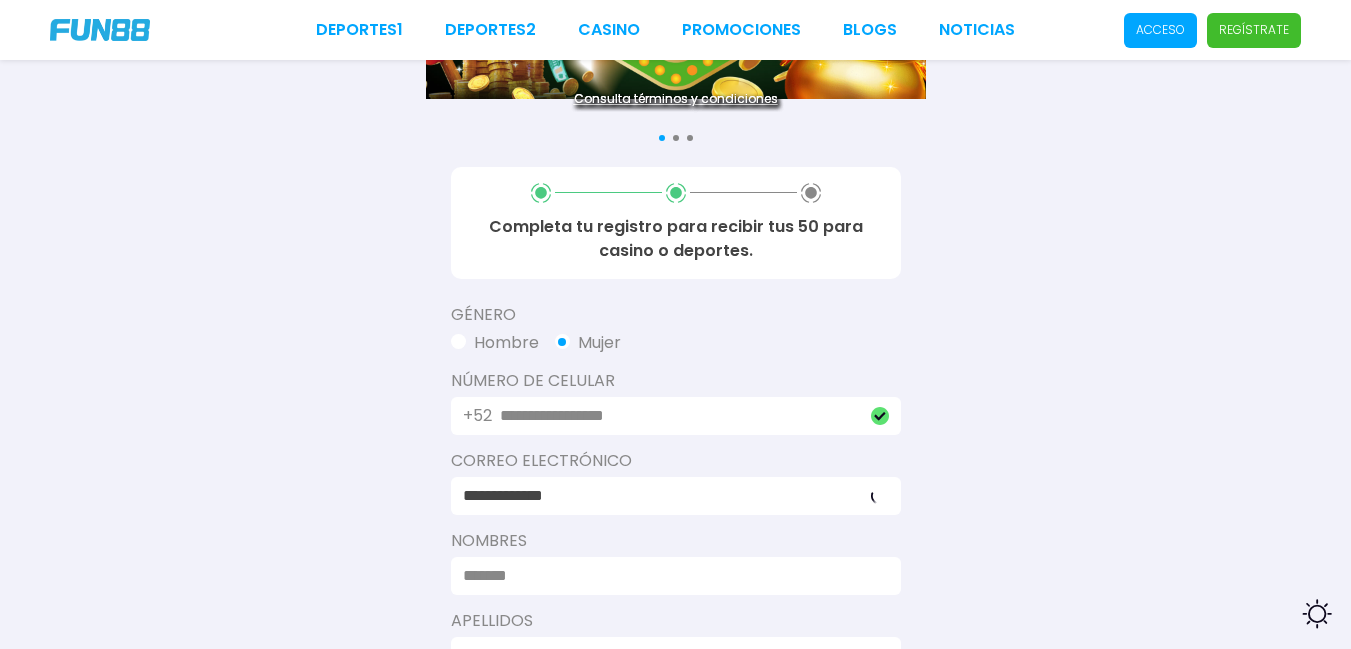 click on "**********" at bounding box center [675, 441] 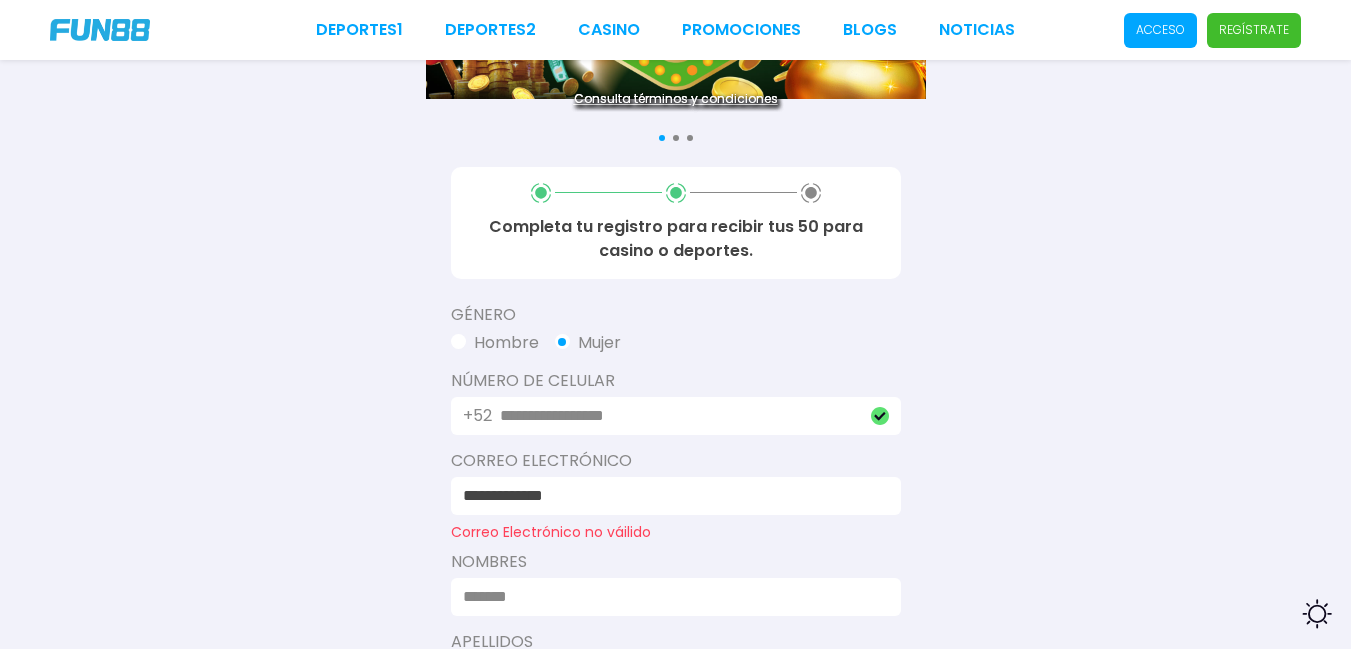 click on "Consulta términos y condiciones Consulta términos y condiciones Consulta términos y condiciones Completa tu registro para recibir tus 50 para casino o deportes. Género Hombre Mujer Número De Celular +52 [PHONE] Correo electrónico [EMAIL] Correo Electrónico no váilido Nombres [FIRST] Apellidos [LAST] Fecha de Nacimiento [DATE] Certifico que tengo al menos 18 años y que estoy de acuerdo con la Términos y condiciones Finalizar registro Newcastle United FC" at bounding box center [675, 451] 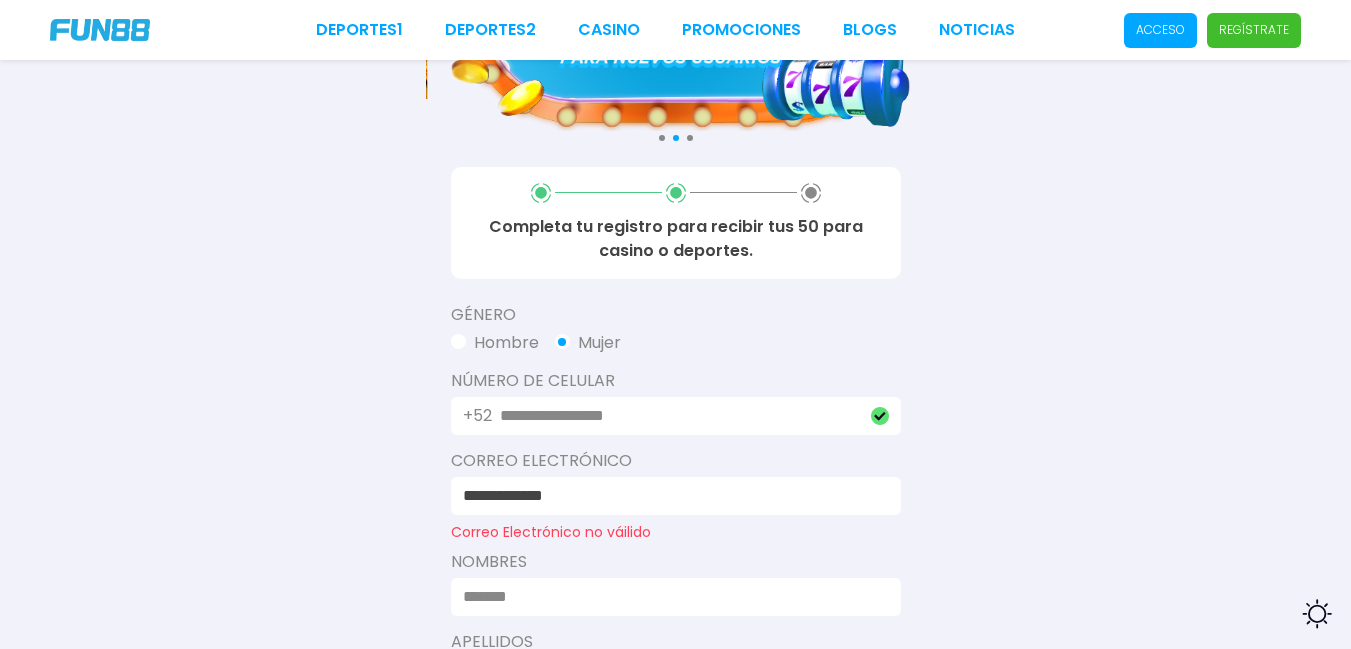 click on "**********" at bounding box center [670, 496] 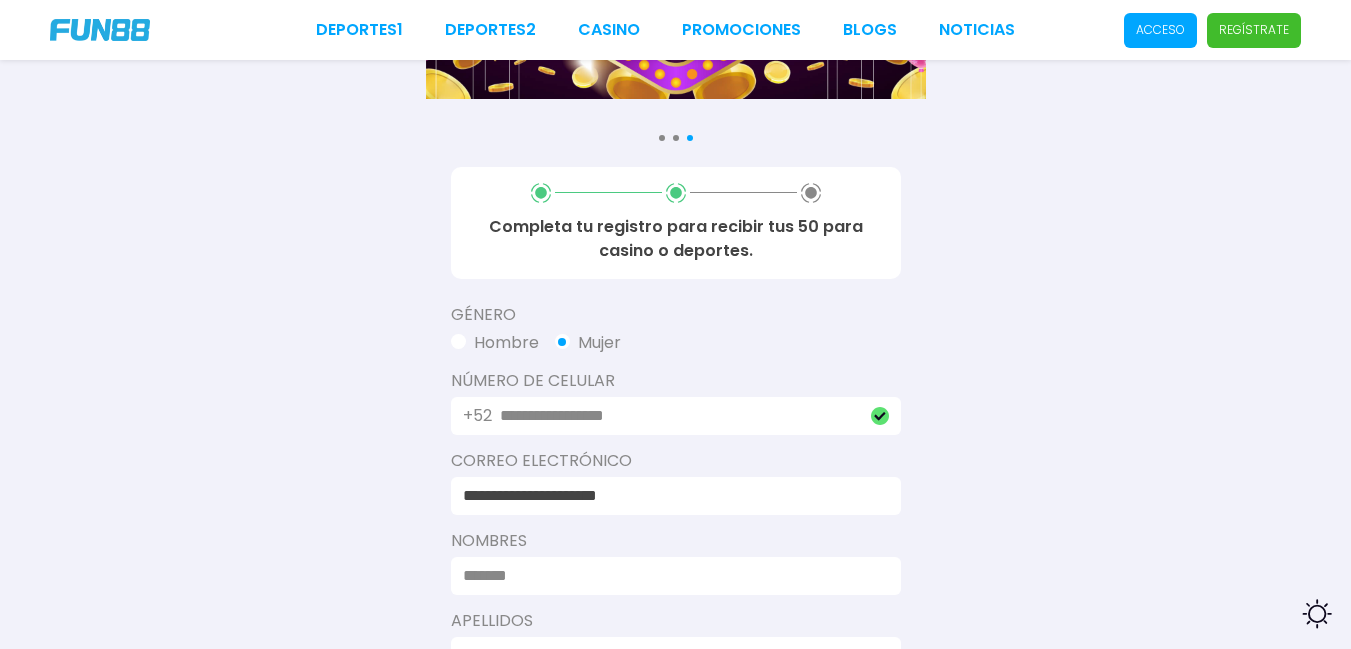 type on "**********" 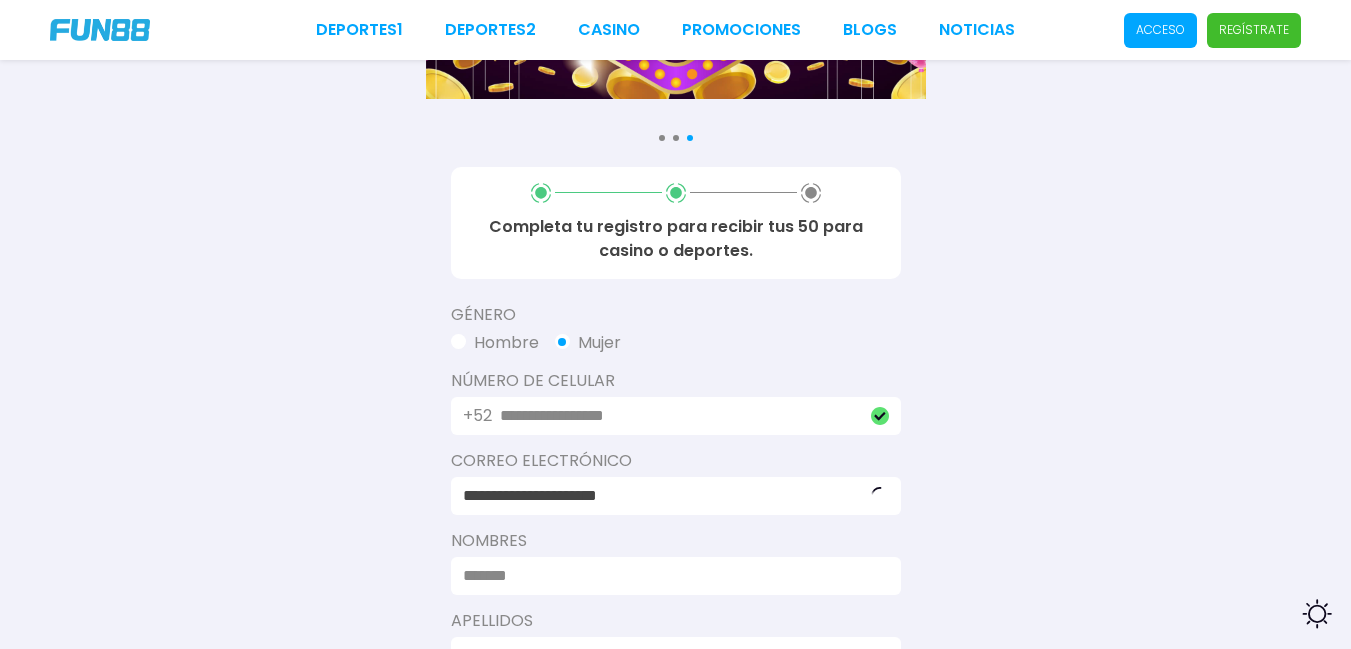 click at bounding box center [670, 576] 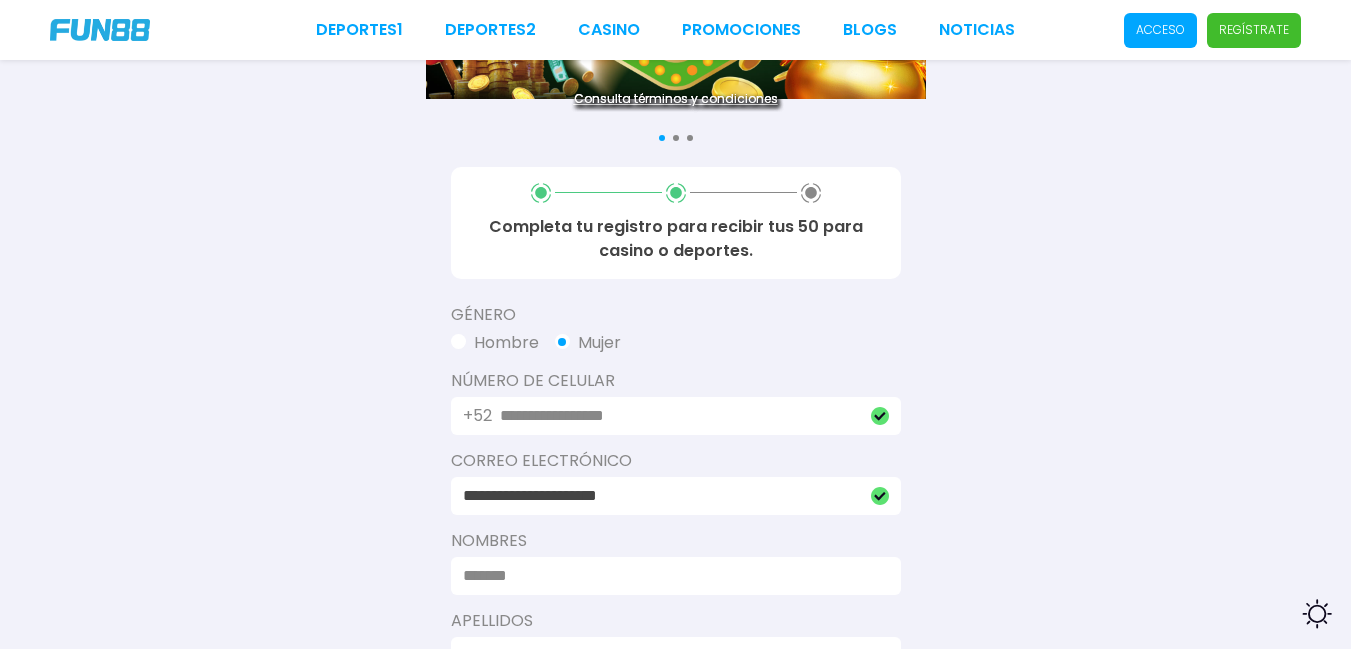 click at bounding box center [670, 576] 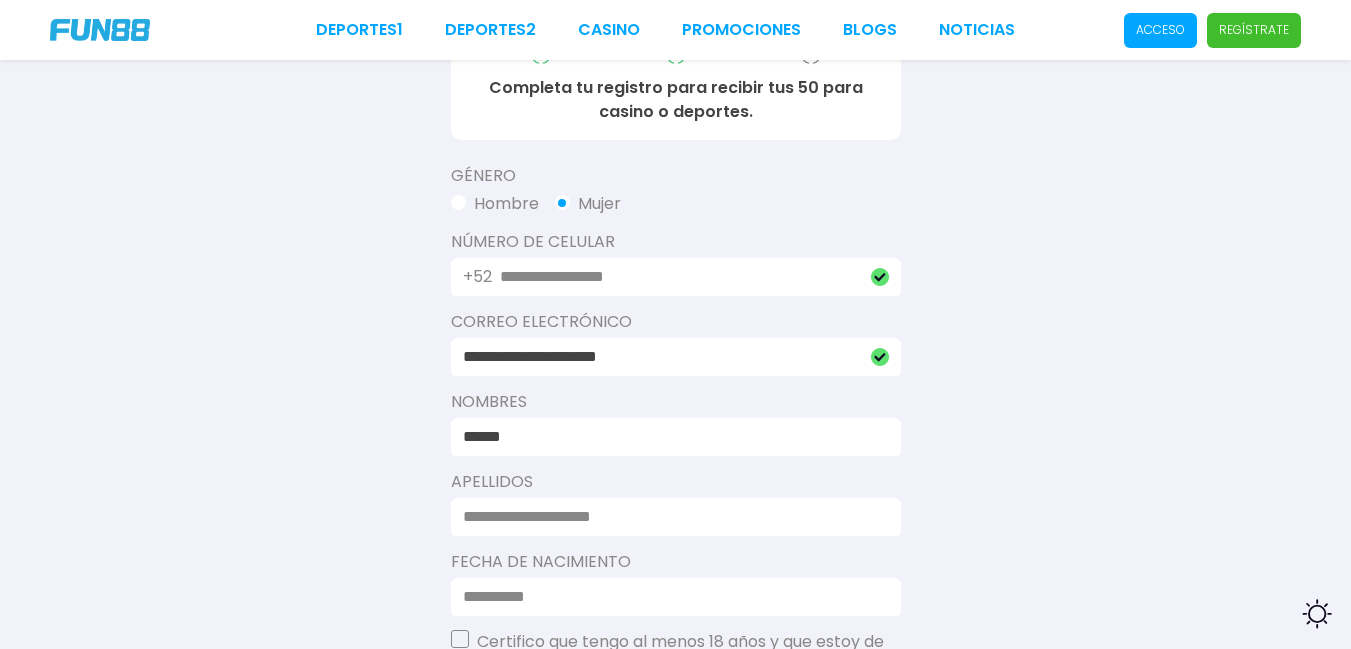 scroll, scrollTop: 430, scrollLeft: 0, axis: vertical 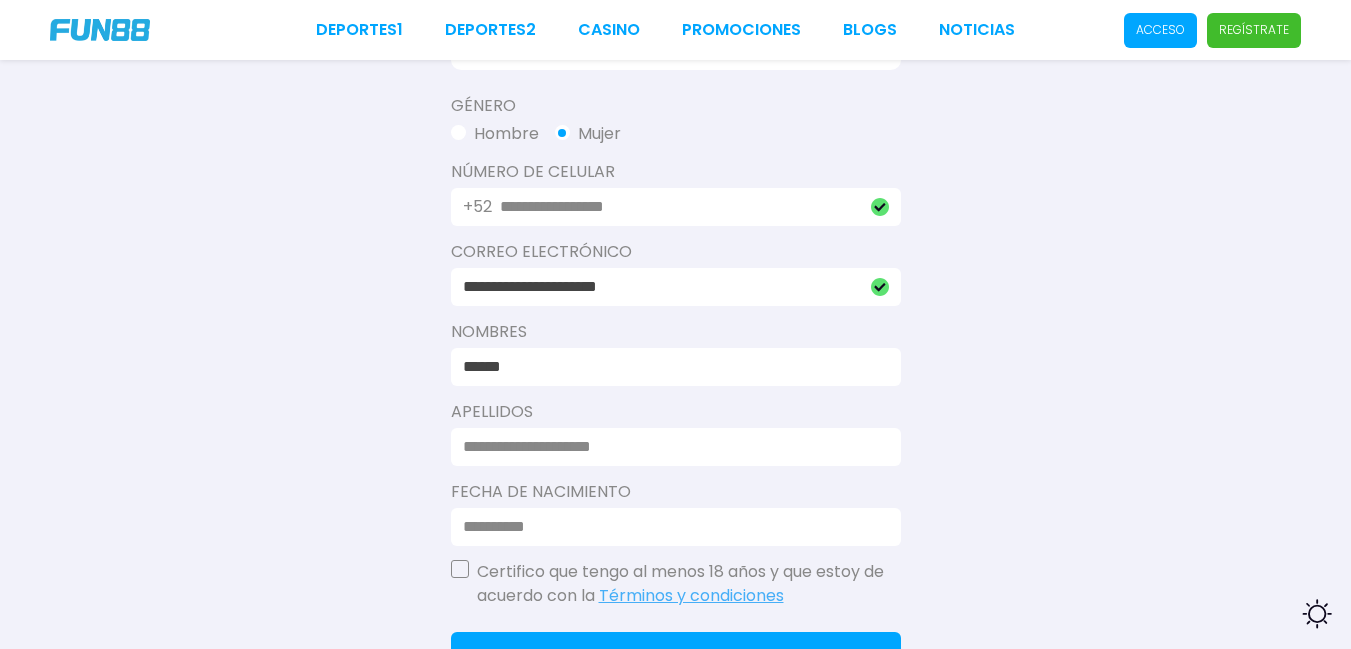 type on "******" 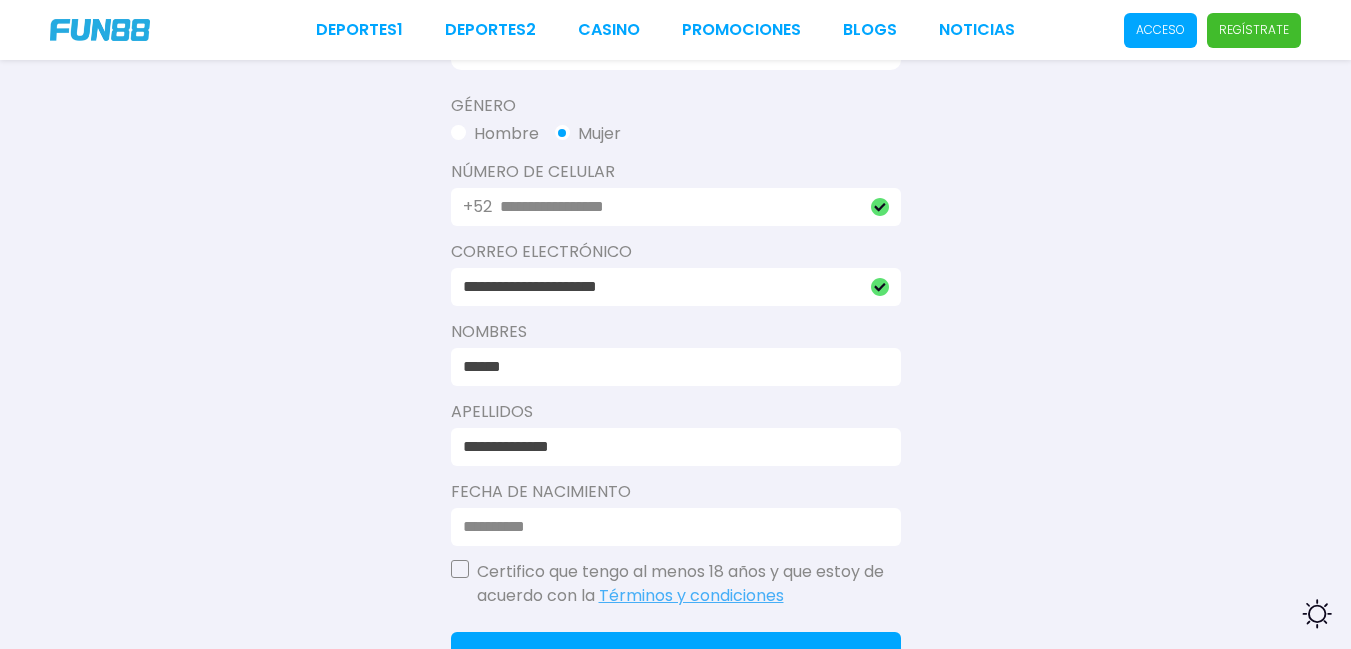 type on "**********" 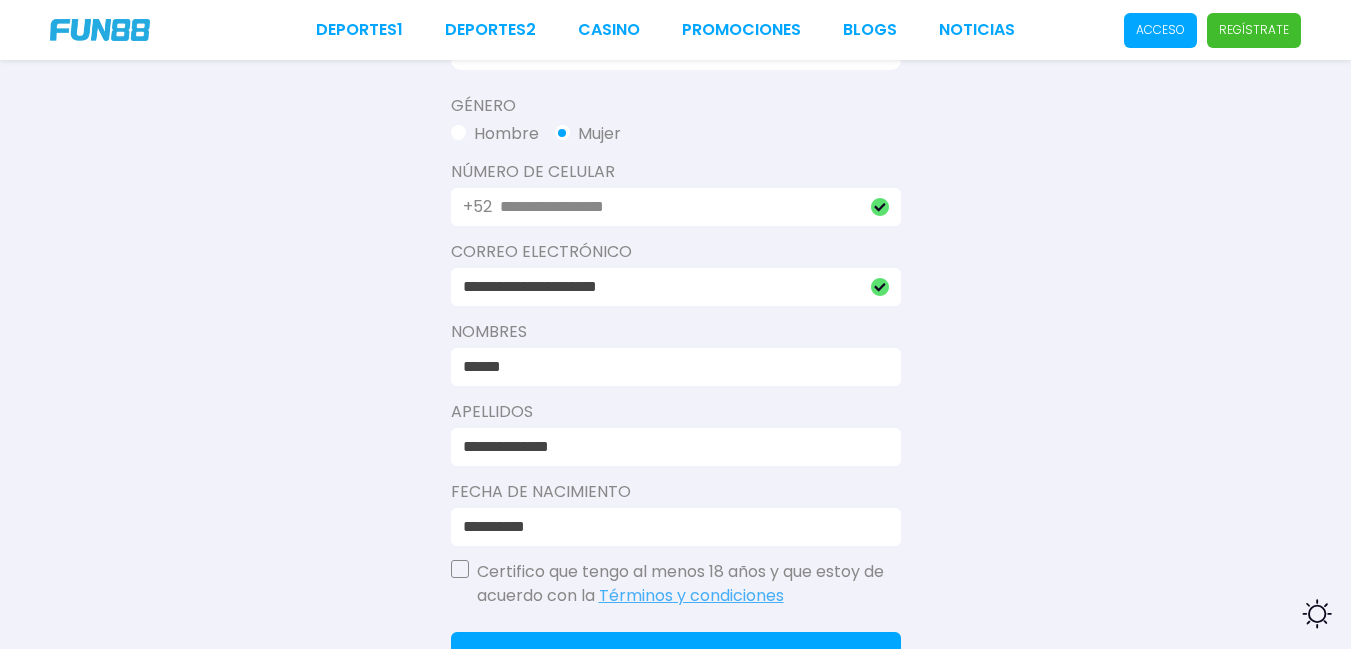 type on "**********" 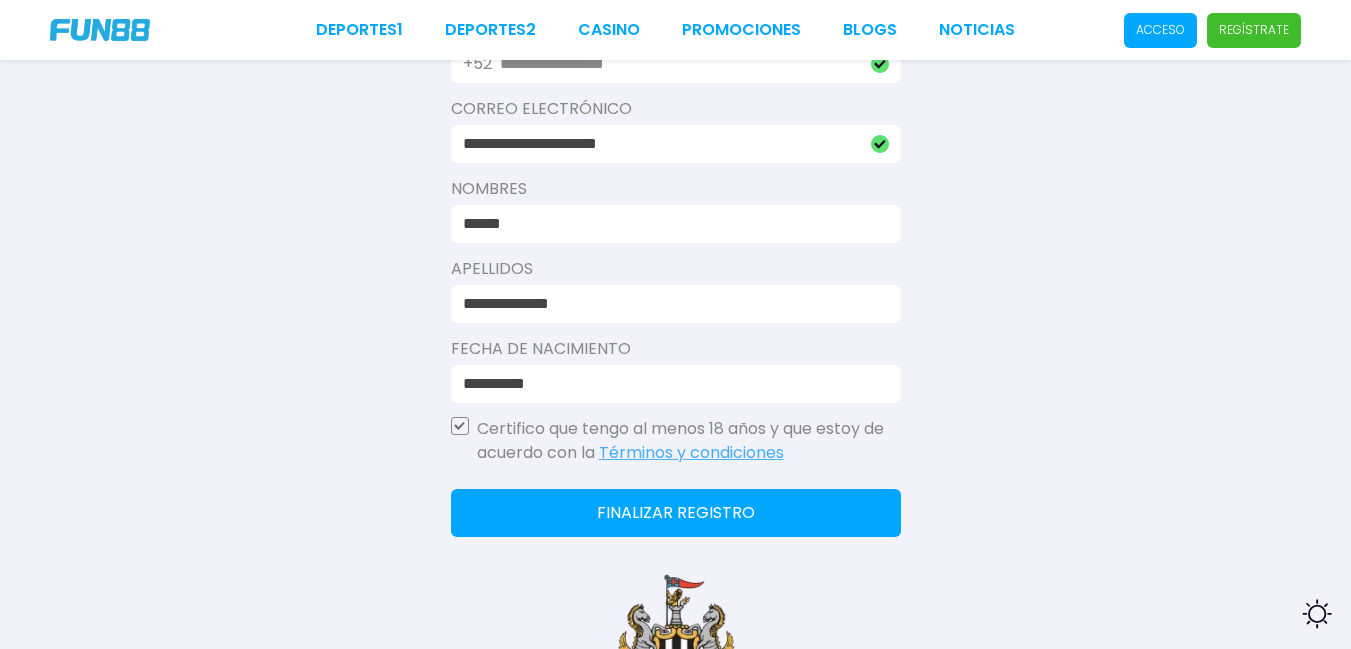scroll, scrollTop: 599, scrollLeft: 0, axis: vertical 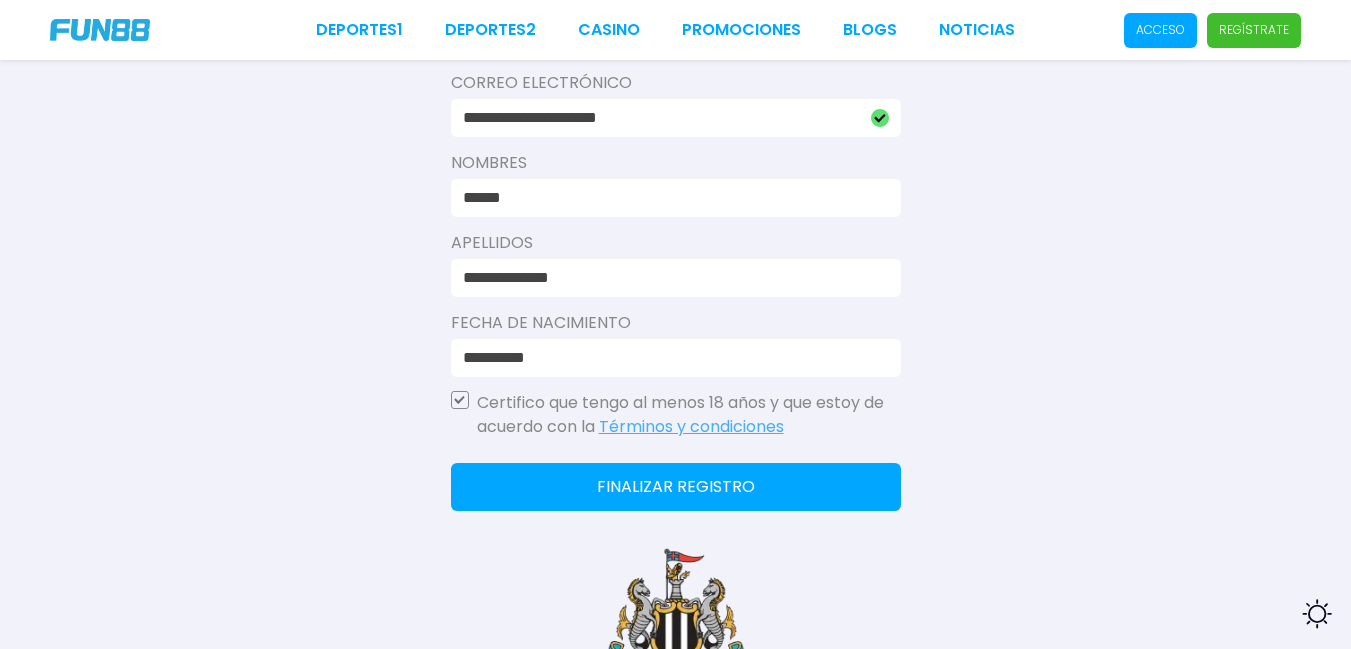 click on "Finalizar registro" 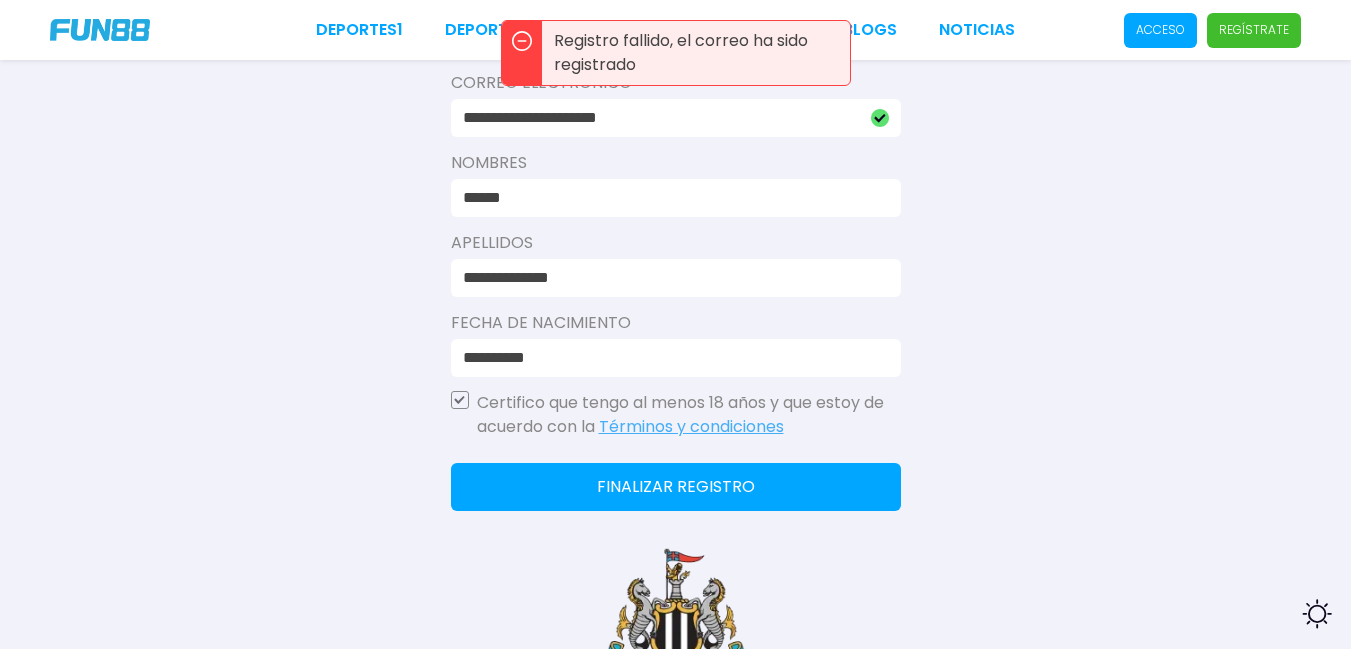 drag, startPoint x: 693, startPoint y: 118, endPoint x: 270, endPoint y: 184, distance: 428.11798 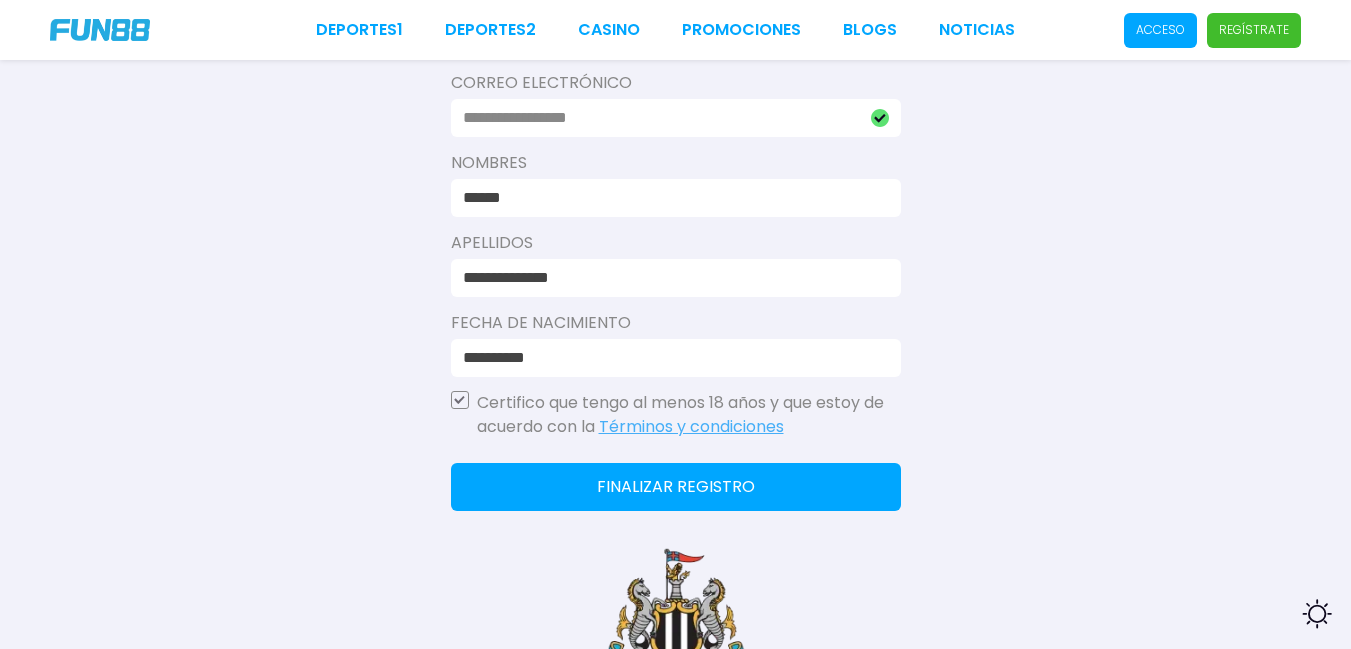 click at bounding box center (661, 118) 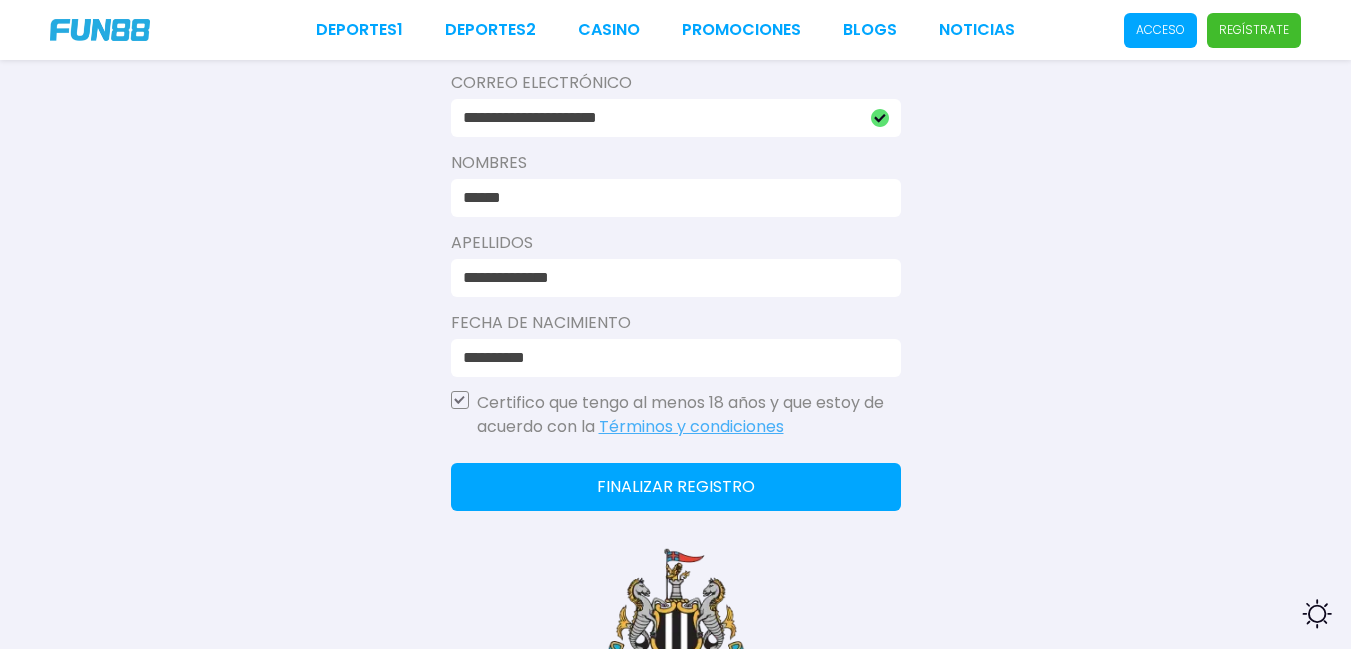 type on "**********" 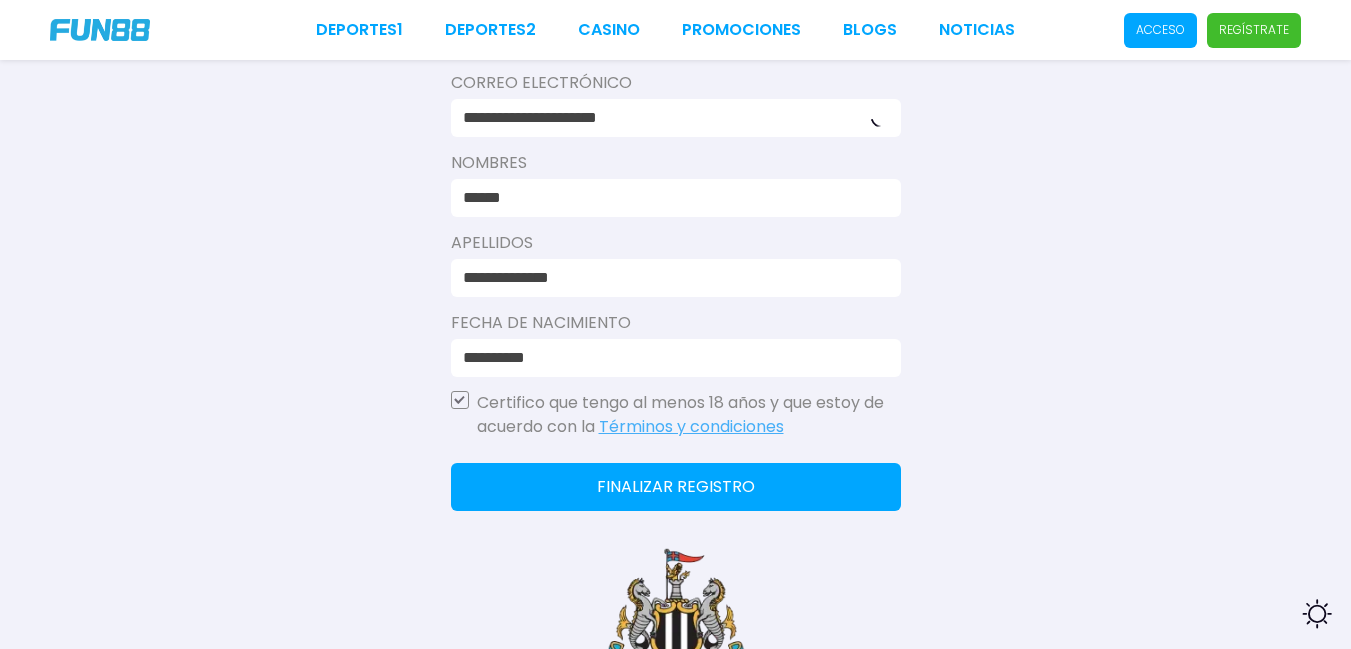 click on "Finalizar registro" 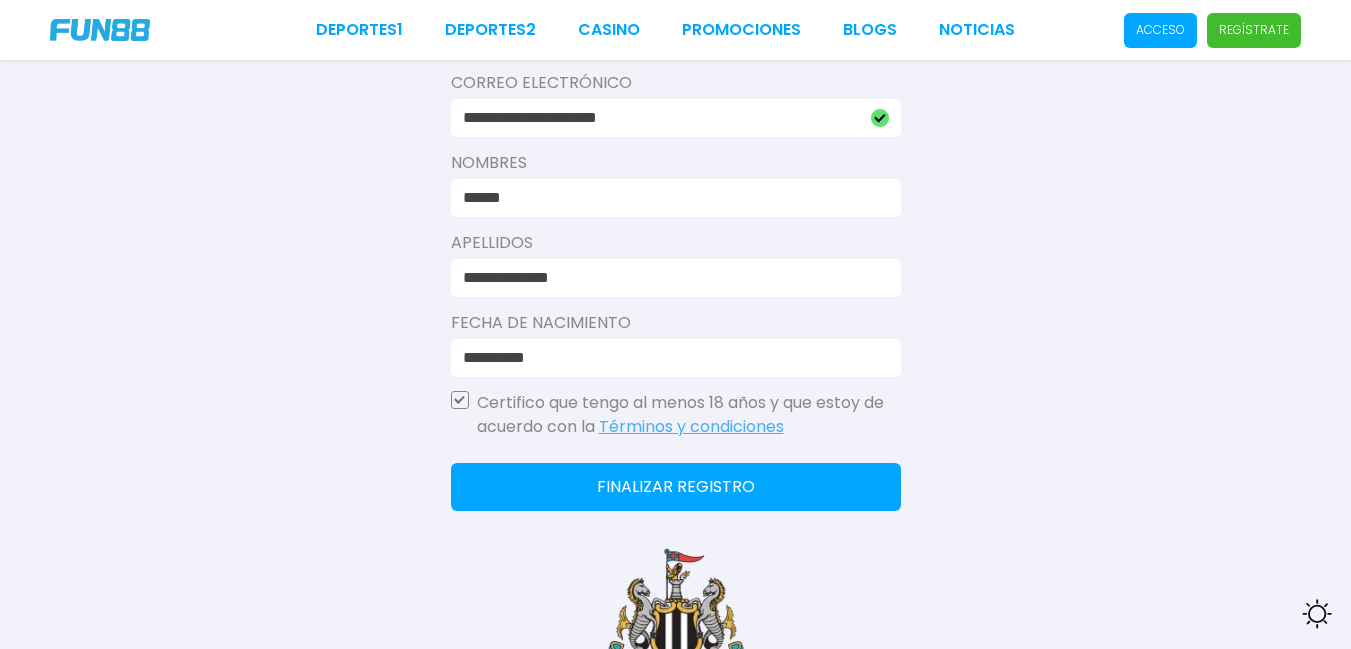 click on "Finalizar registro" 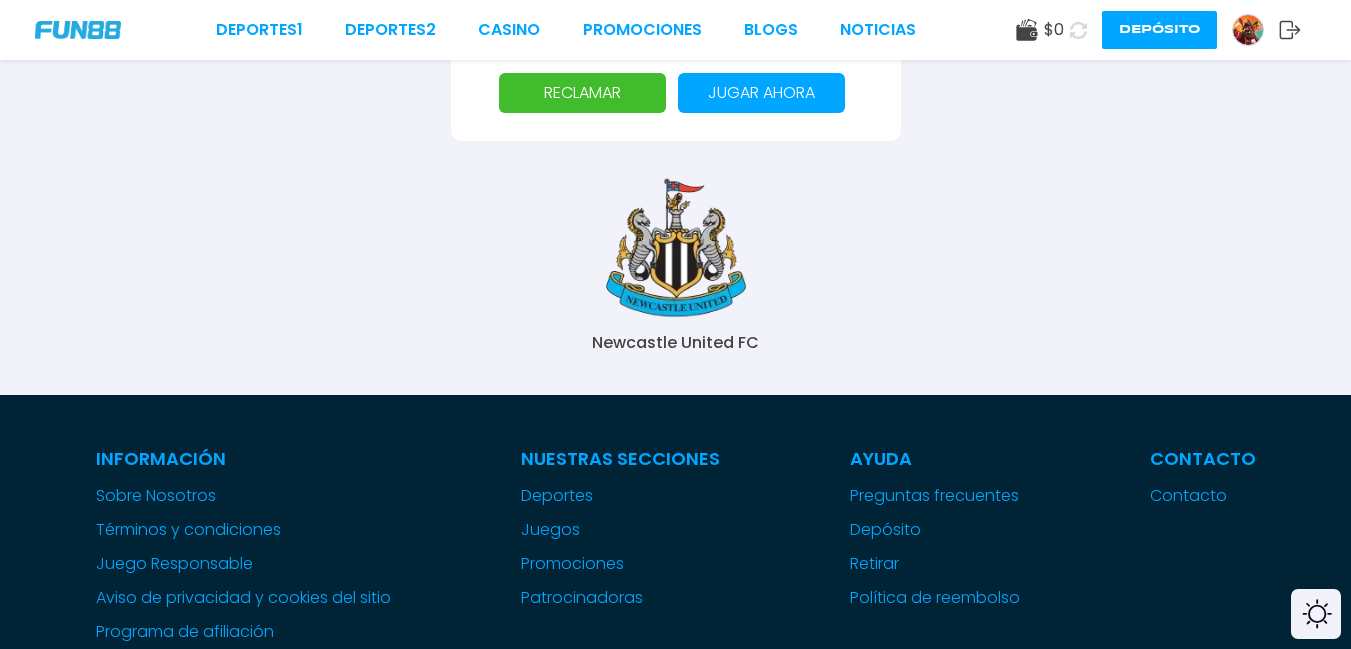 click on "RECLAMAR" at bounding box center (582, 93) 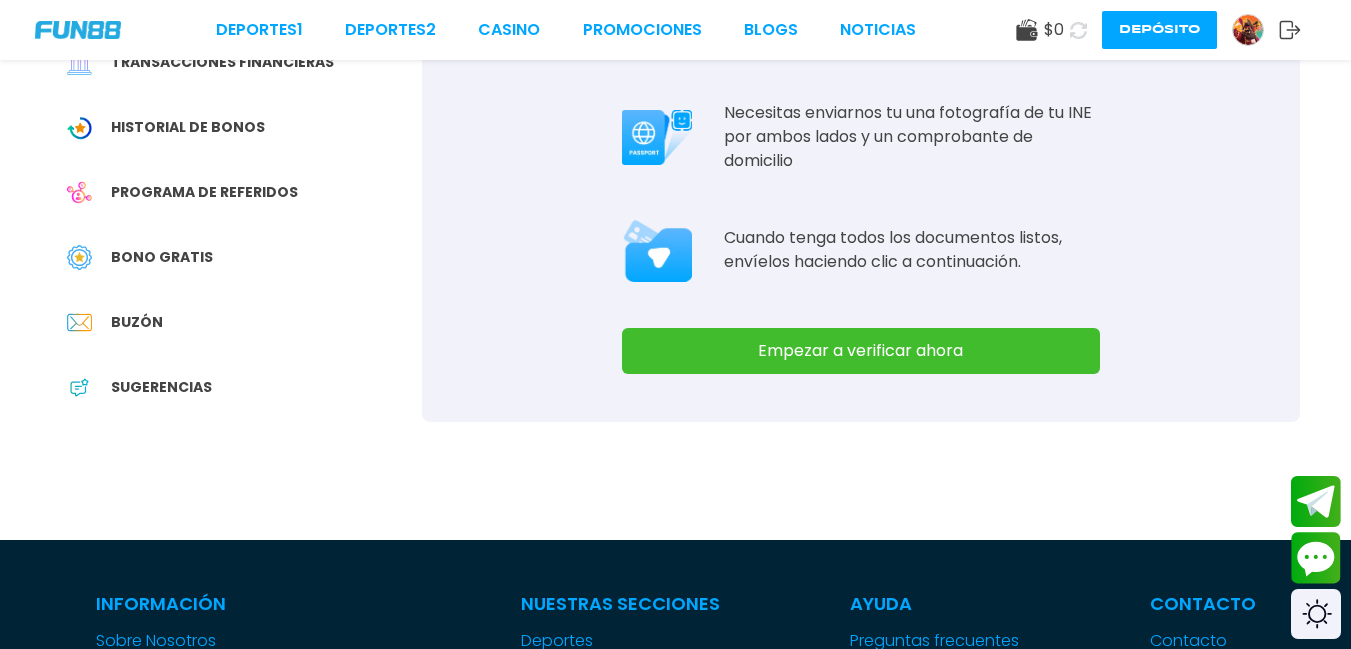 scroll, scrollTop: 367, scrollLeft: 0, axis: vertical 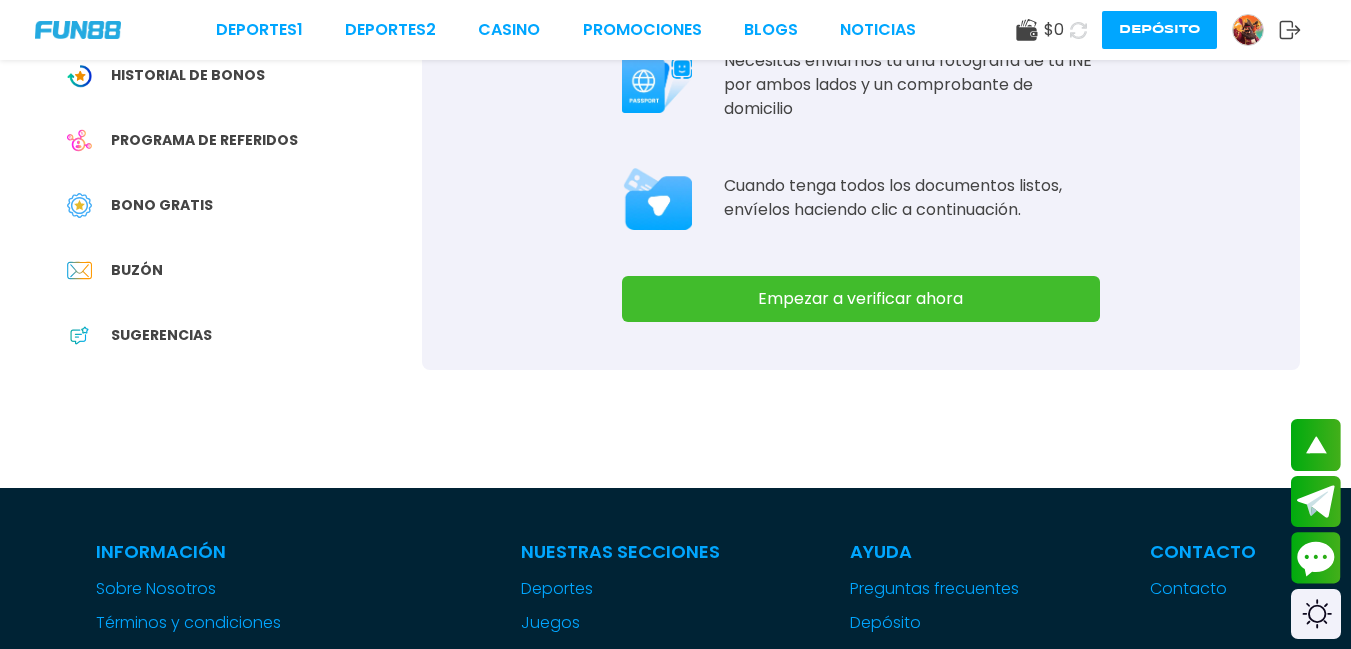 click on "Empezar a verificar ahora" at bounding box center [861, 299] 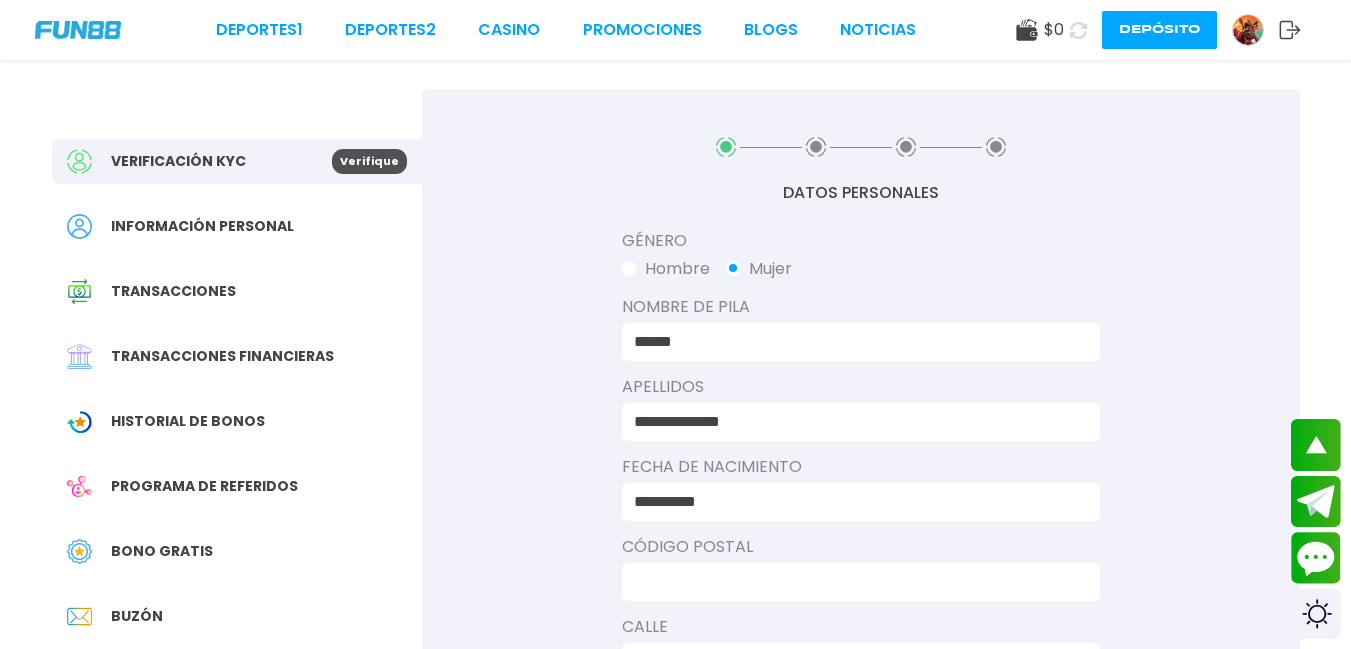 scroll, scrollTop: 0, scrollLeft: 0, axis: both 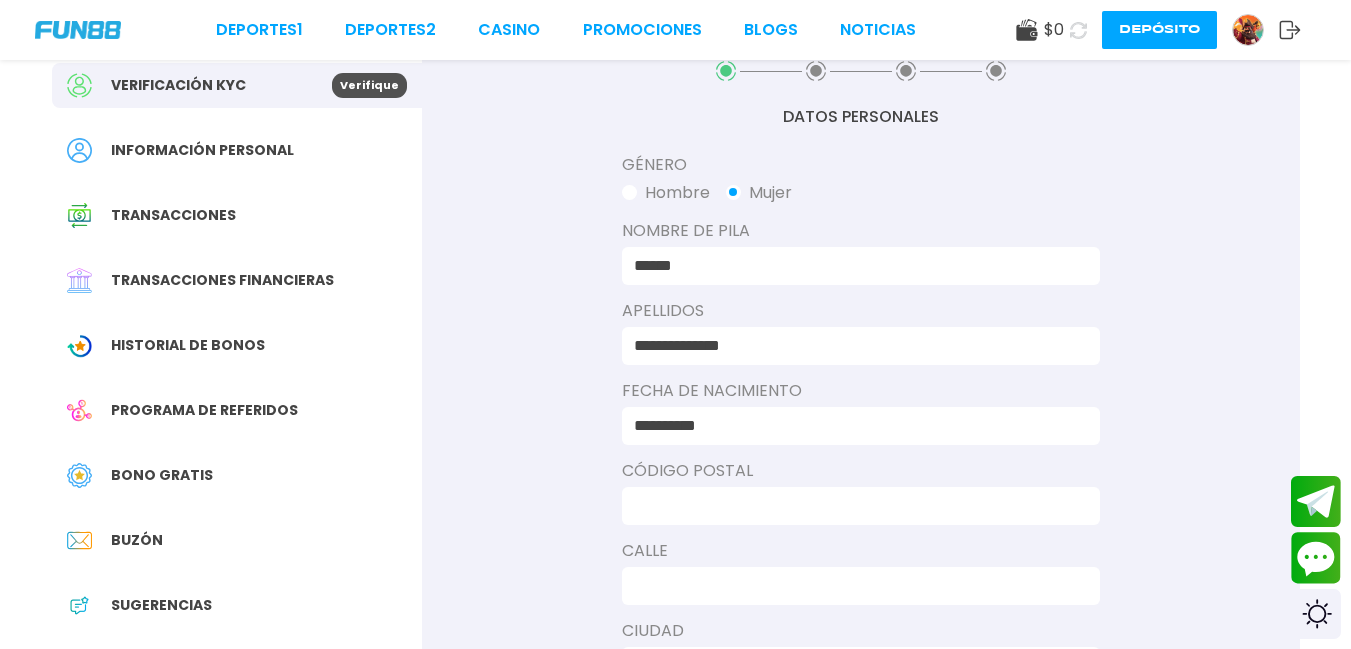 click at bounding box center (861, 506) 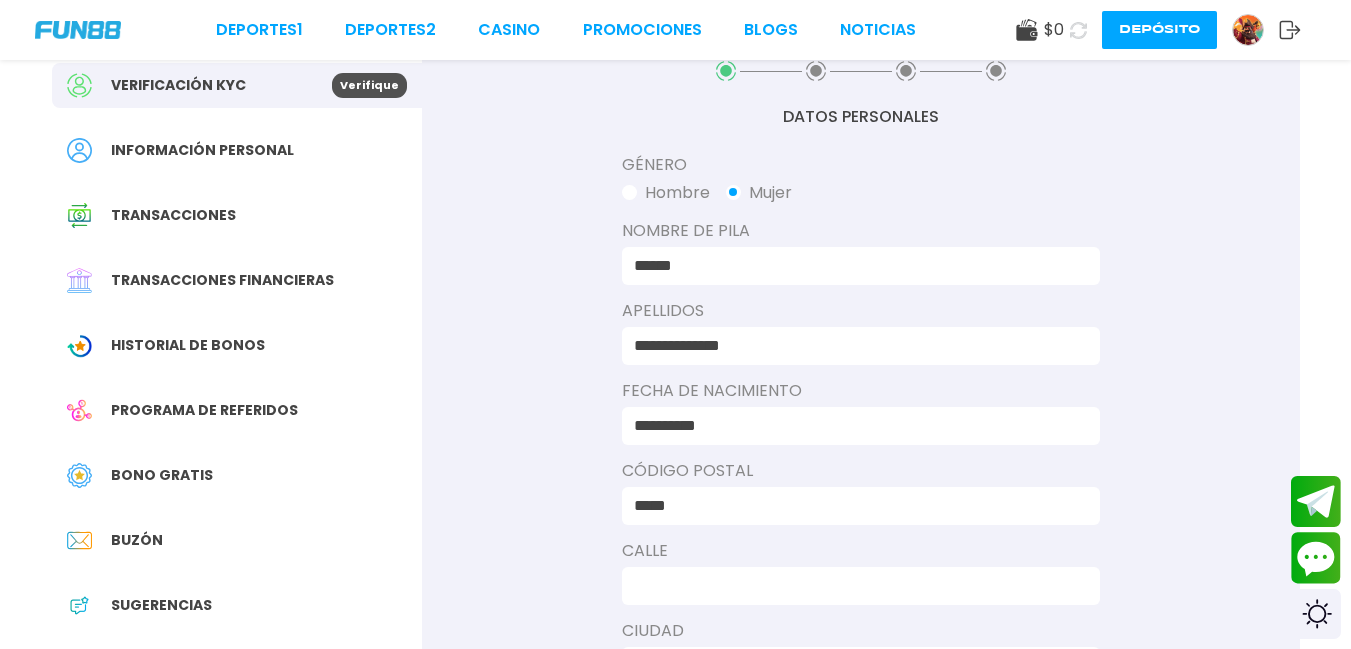 type on "*****" 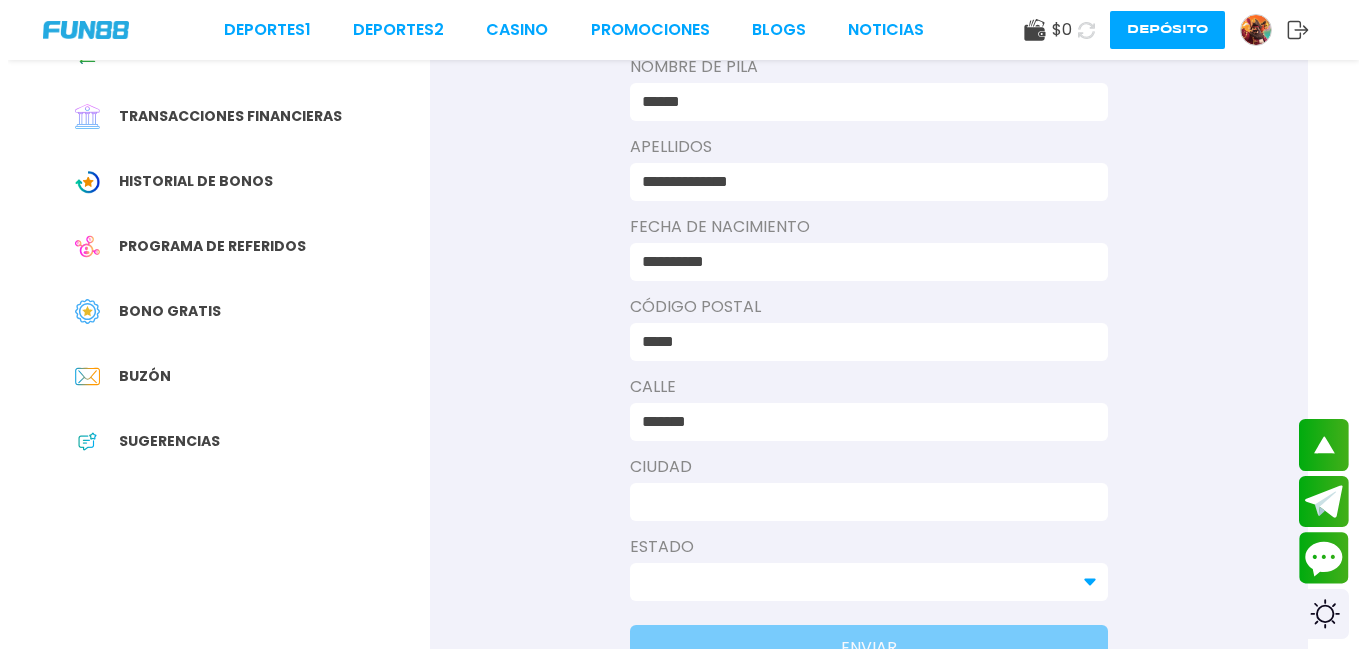 scroll, scrollTop: 270, scrollLeft: 0, axis: vertical 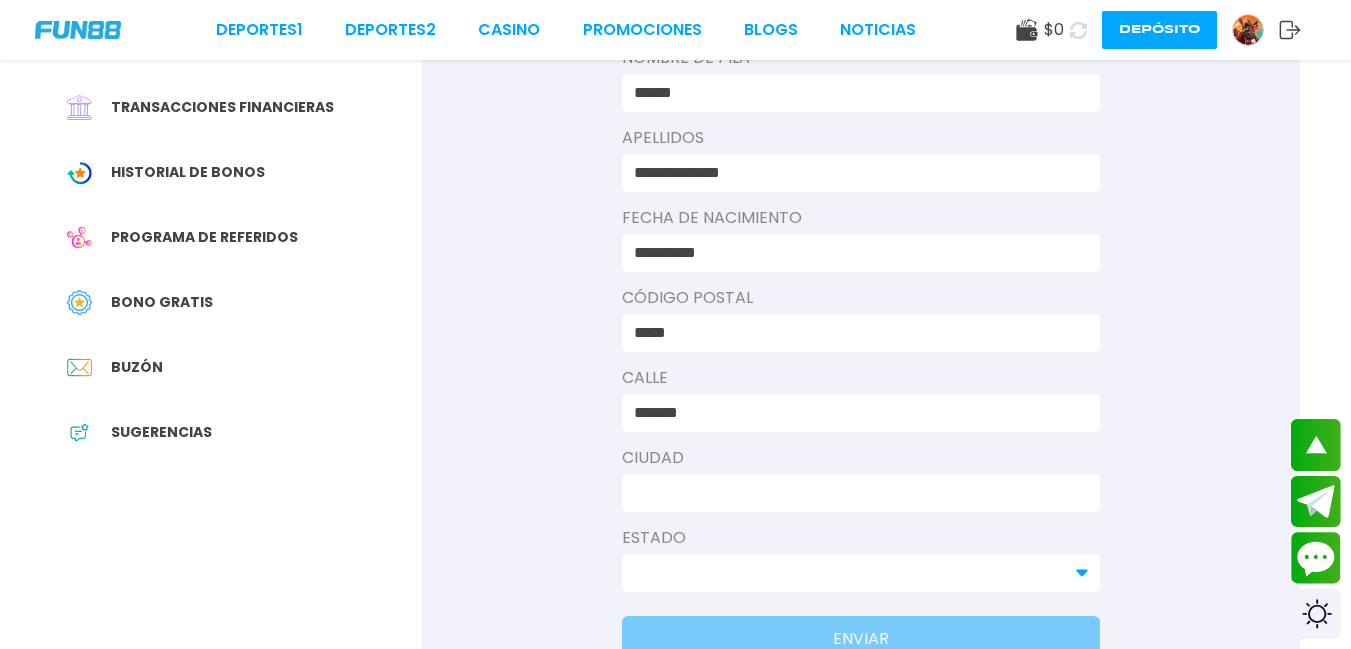 type on "*******" 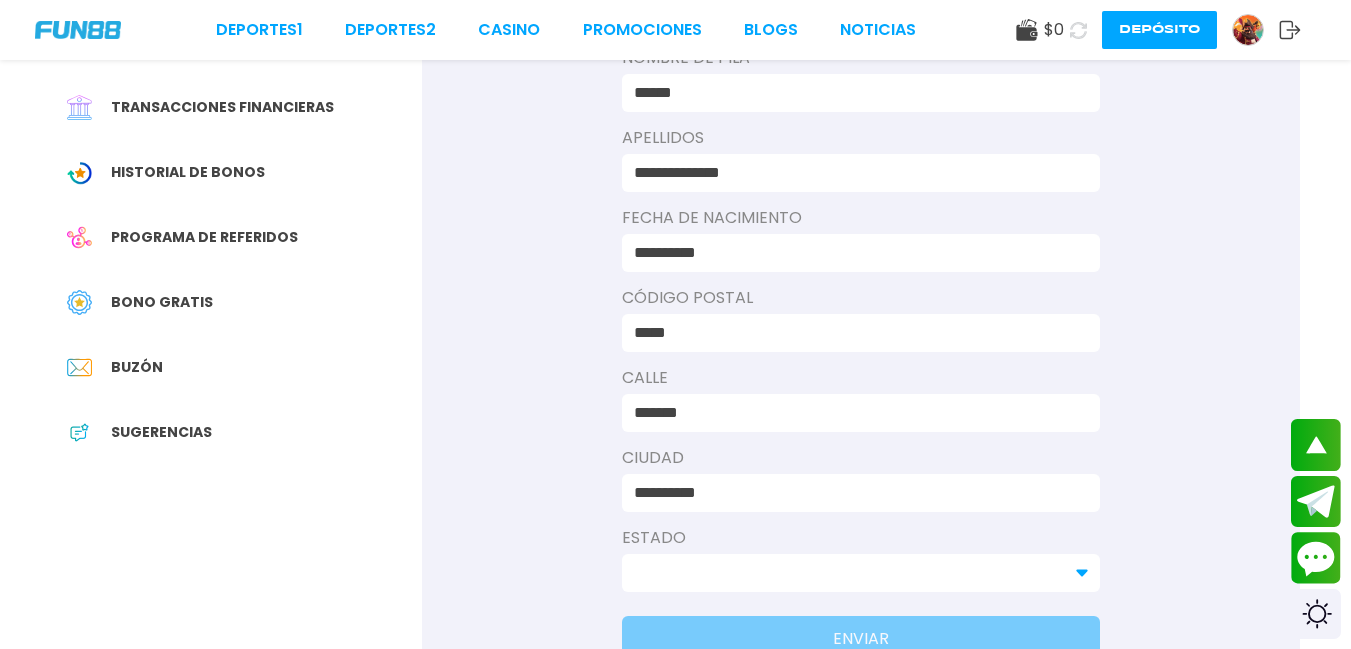 type on "**********" 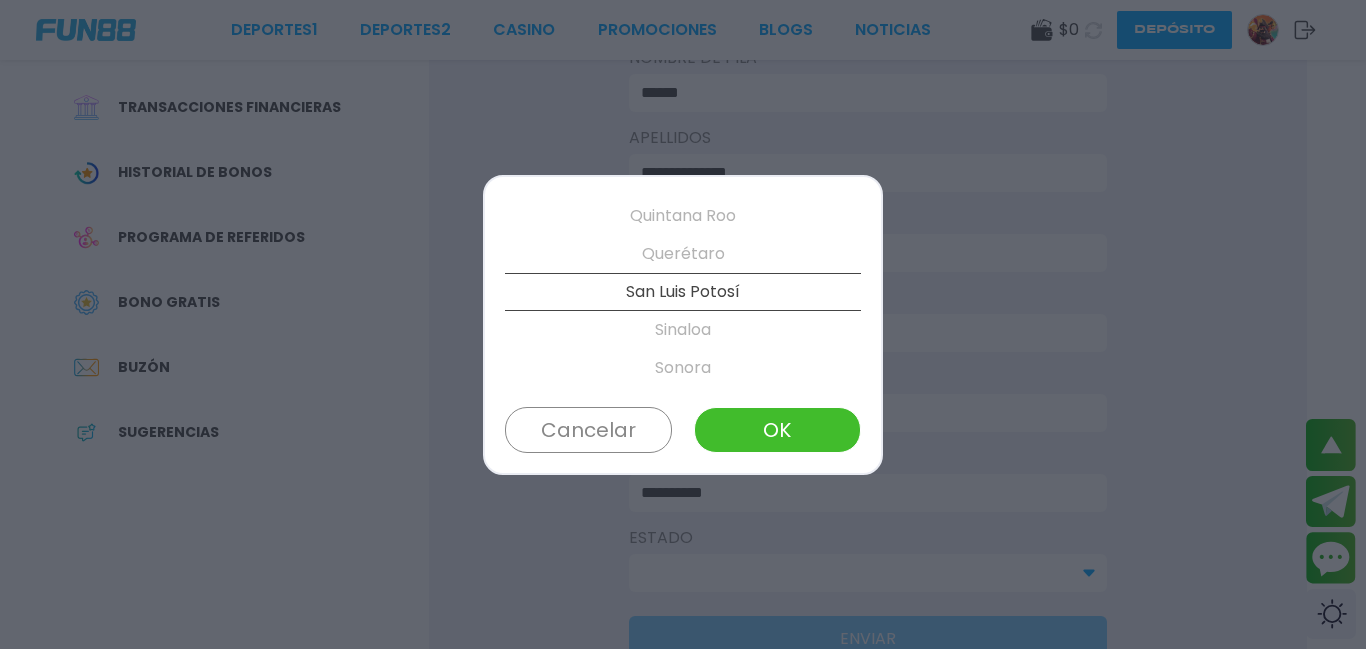 click on "Sonora" at bounding box center [683, 368] 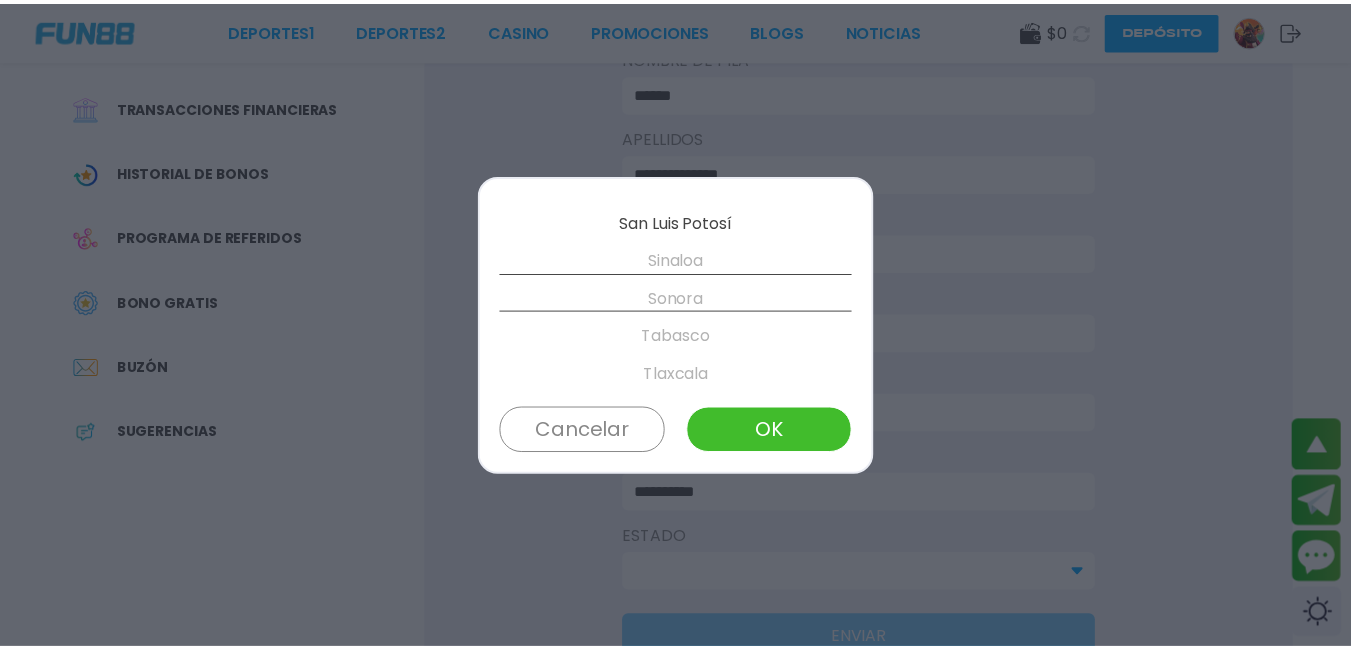 scroll, scrollTop: 950, scrollLeft: 0, axis: vertical 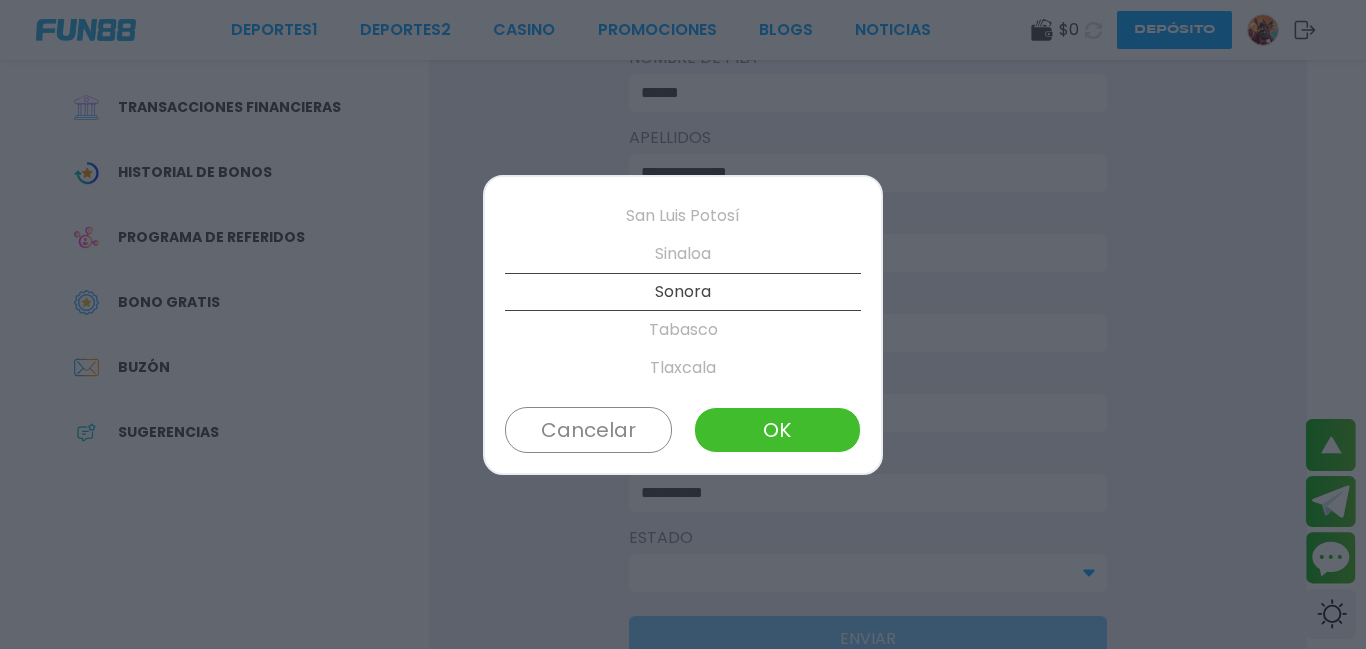 click on "OK" at bounding box center [777, 430] 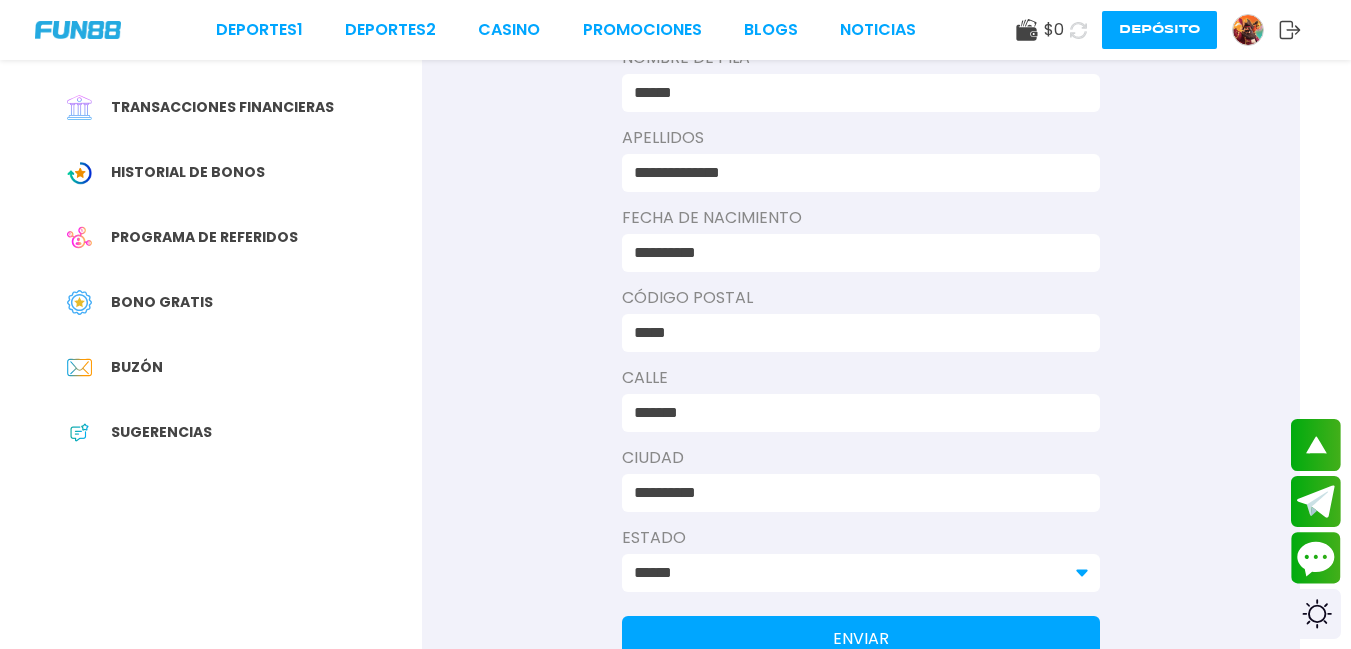 click on "ENVIAR" at bounding box center (861, 639) 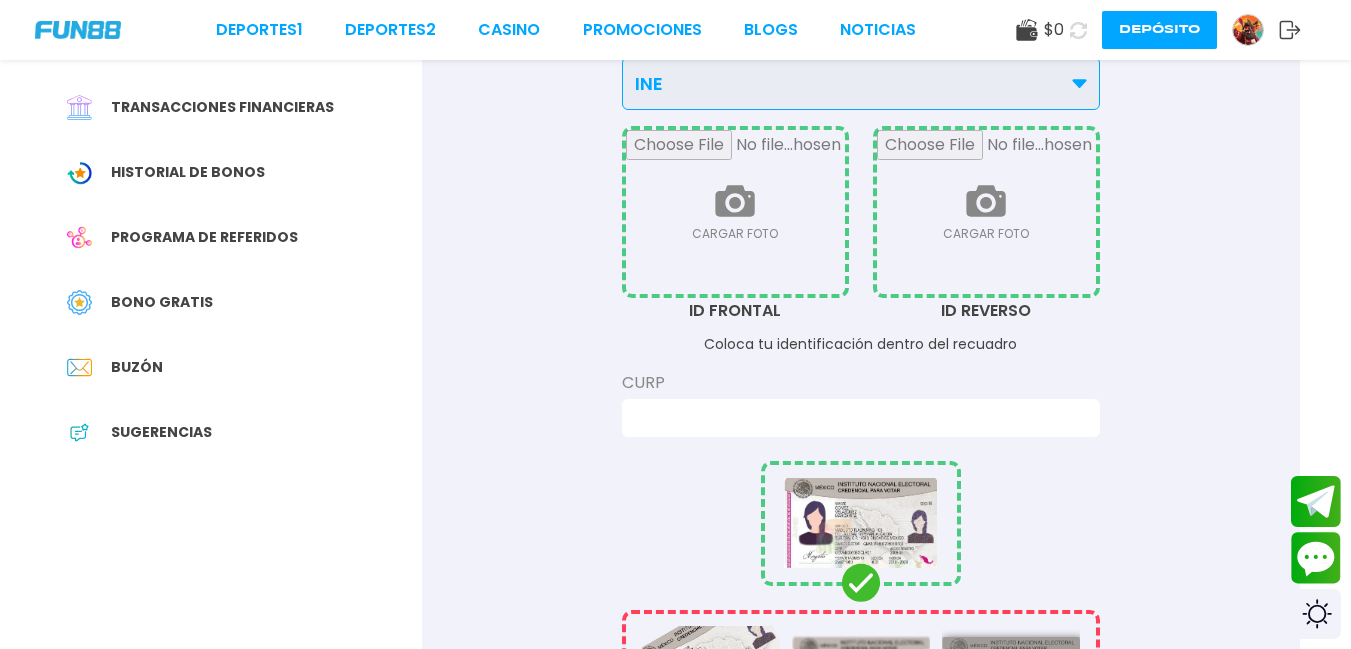 scroll, scrollTop: 0, scrollLeft: 0, axis: both 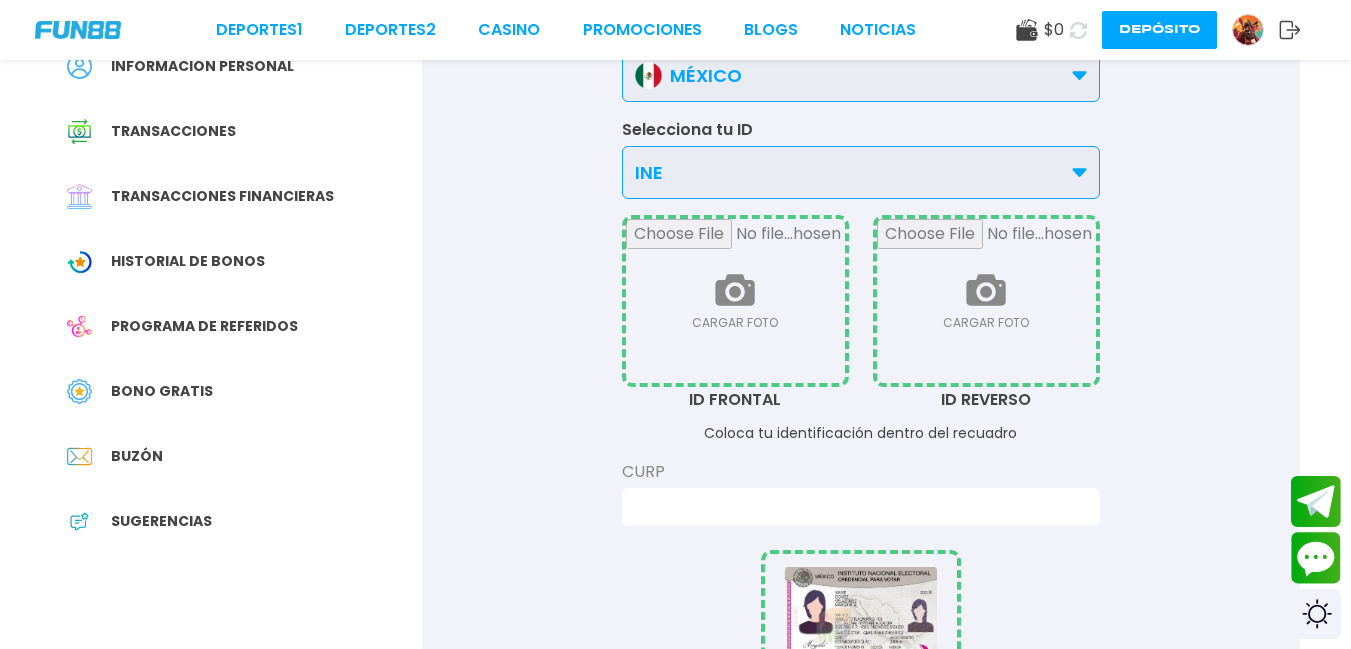 click at bounding box center [861, 507] 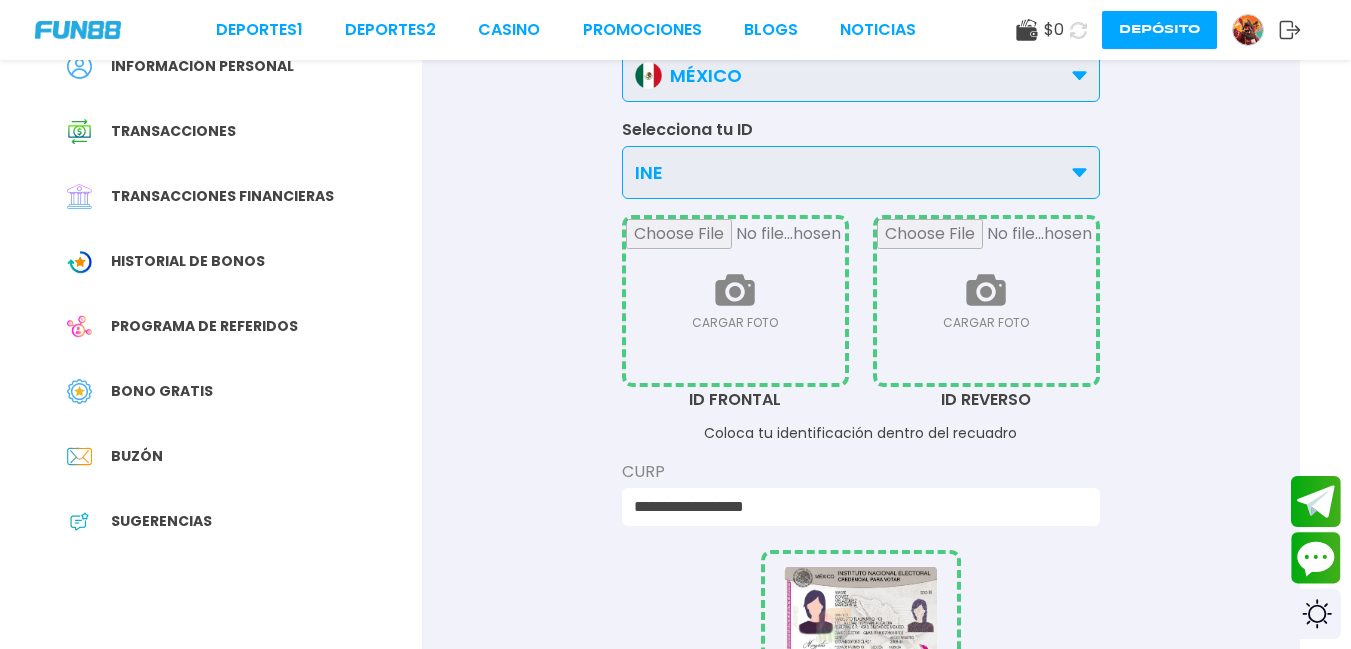 click on "**********" at bounding box center (855, 507) 